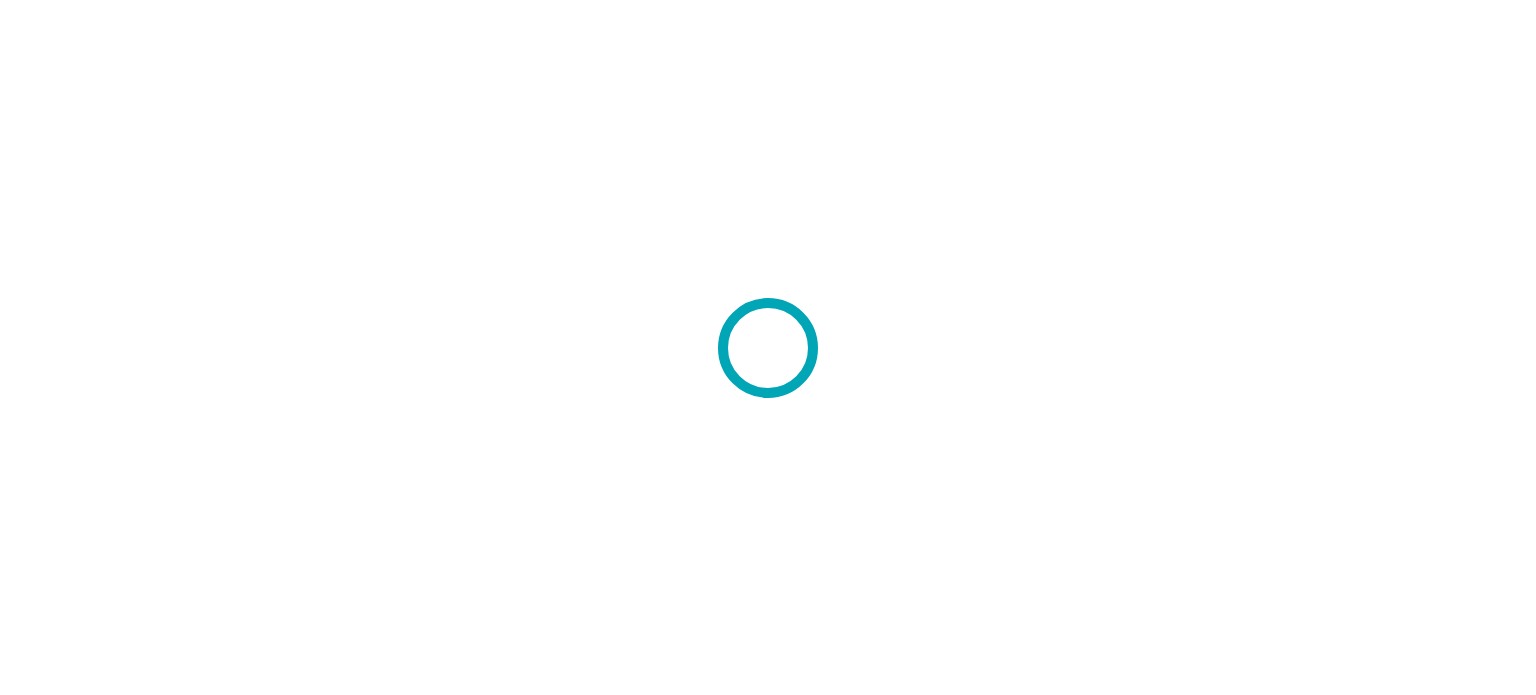 scroll, scrollTop: 0, scrollLeft: 0, axis: both 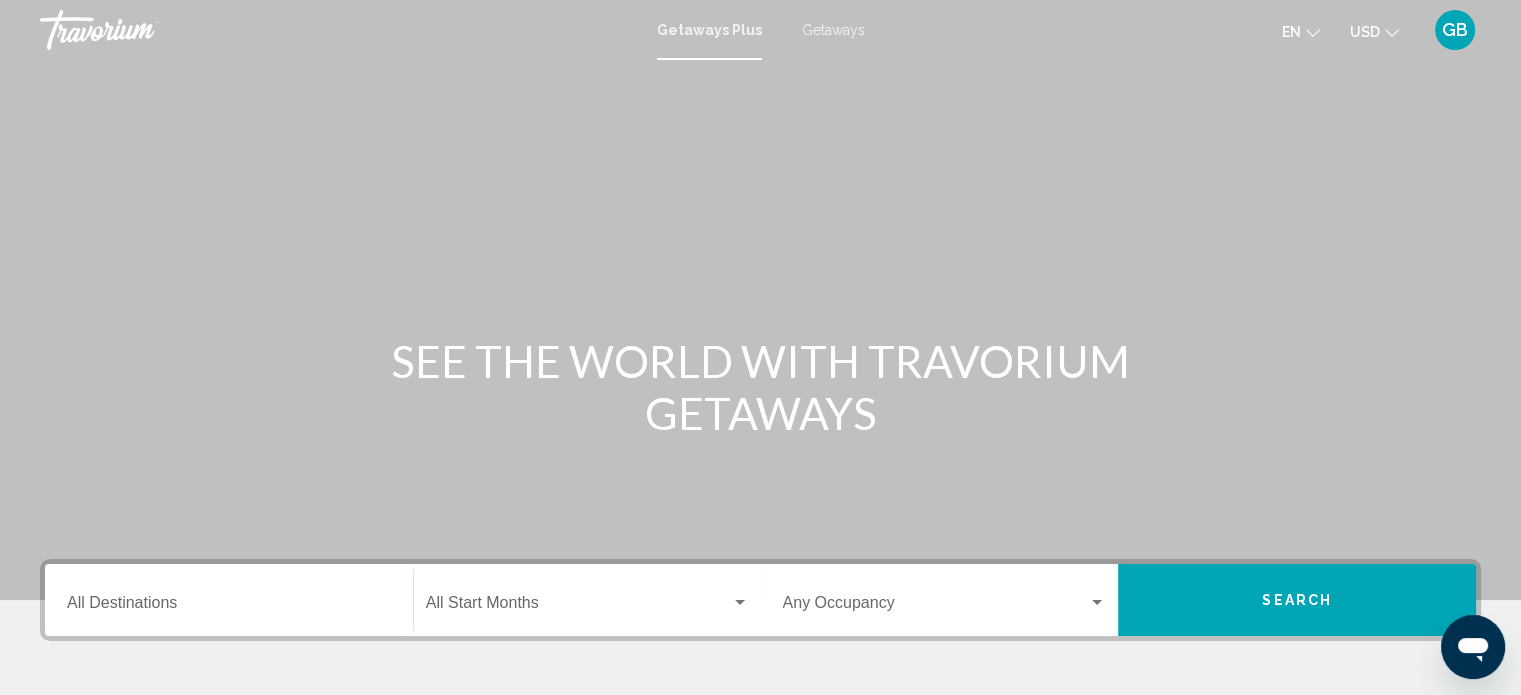 click at bounding box center [760, 300] 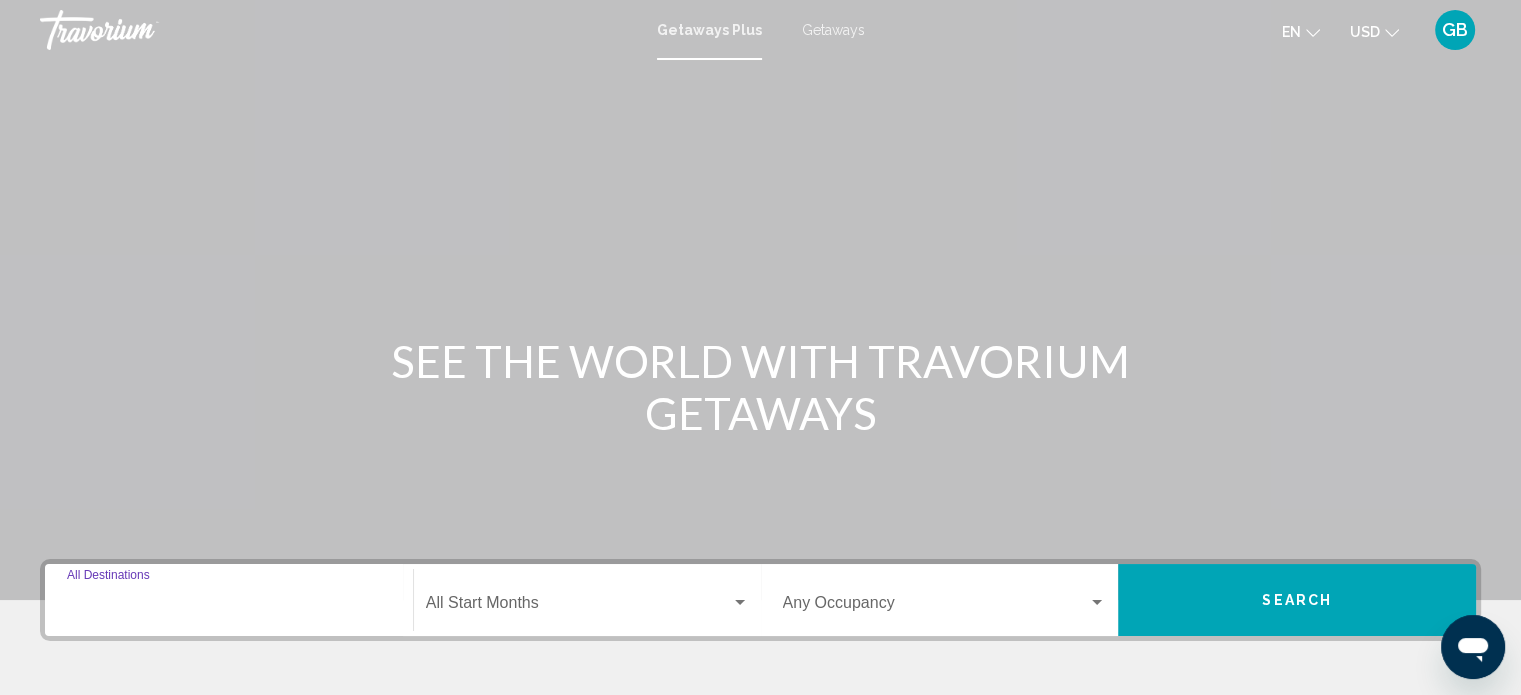 click on "Destination All Destinations" at bounding box center (229, 607) 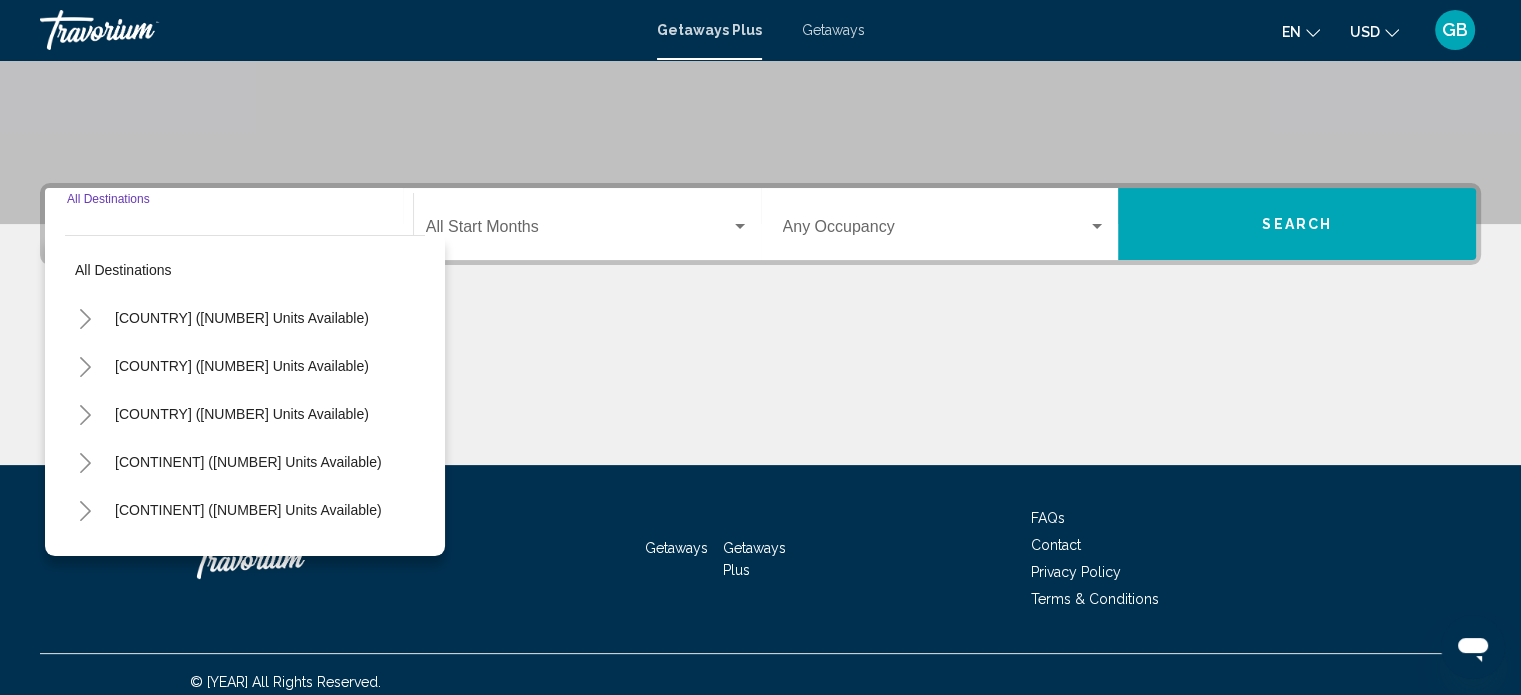scroll, scrollTop: 390, scrollLeft: 0, axis: vertical 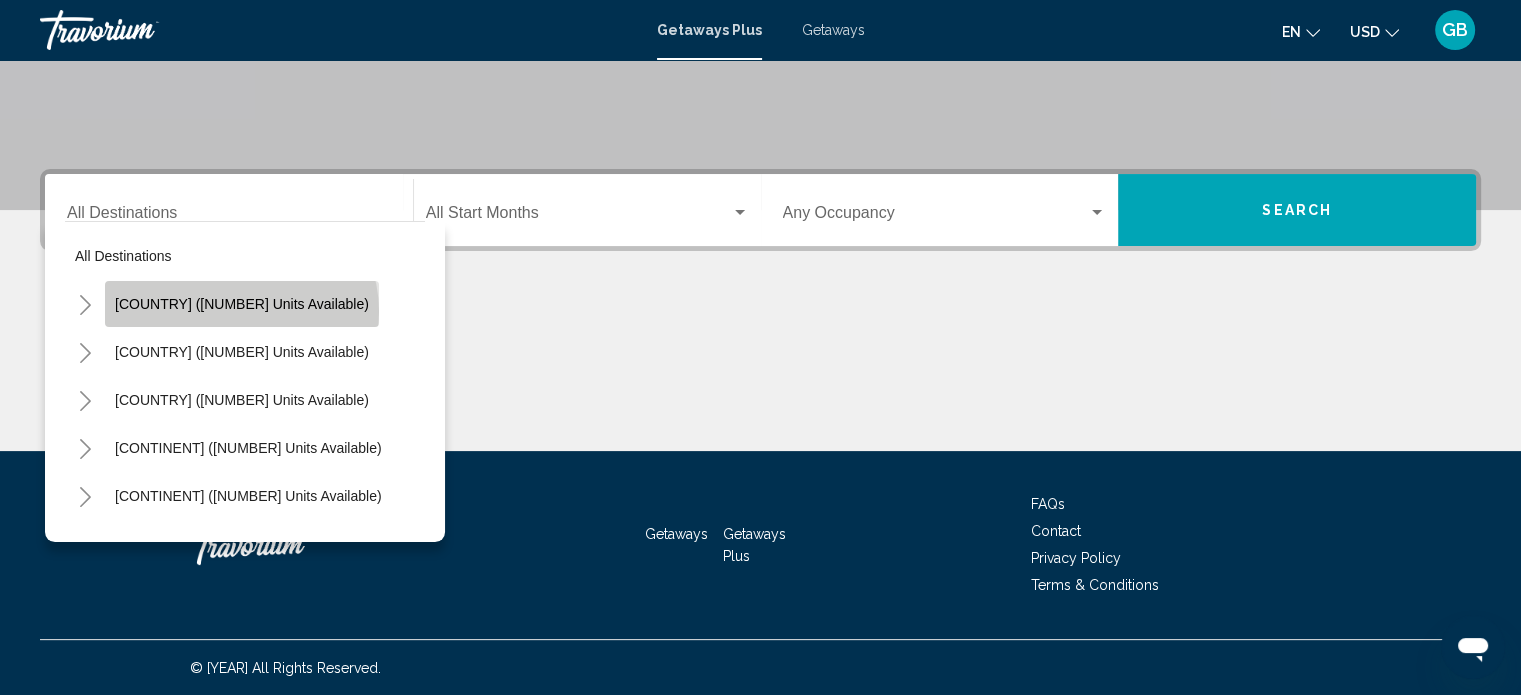 click on "[COUNTRY] ([NUMBER] units available)" at bounding box center (242, 304) 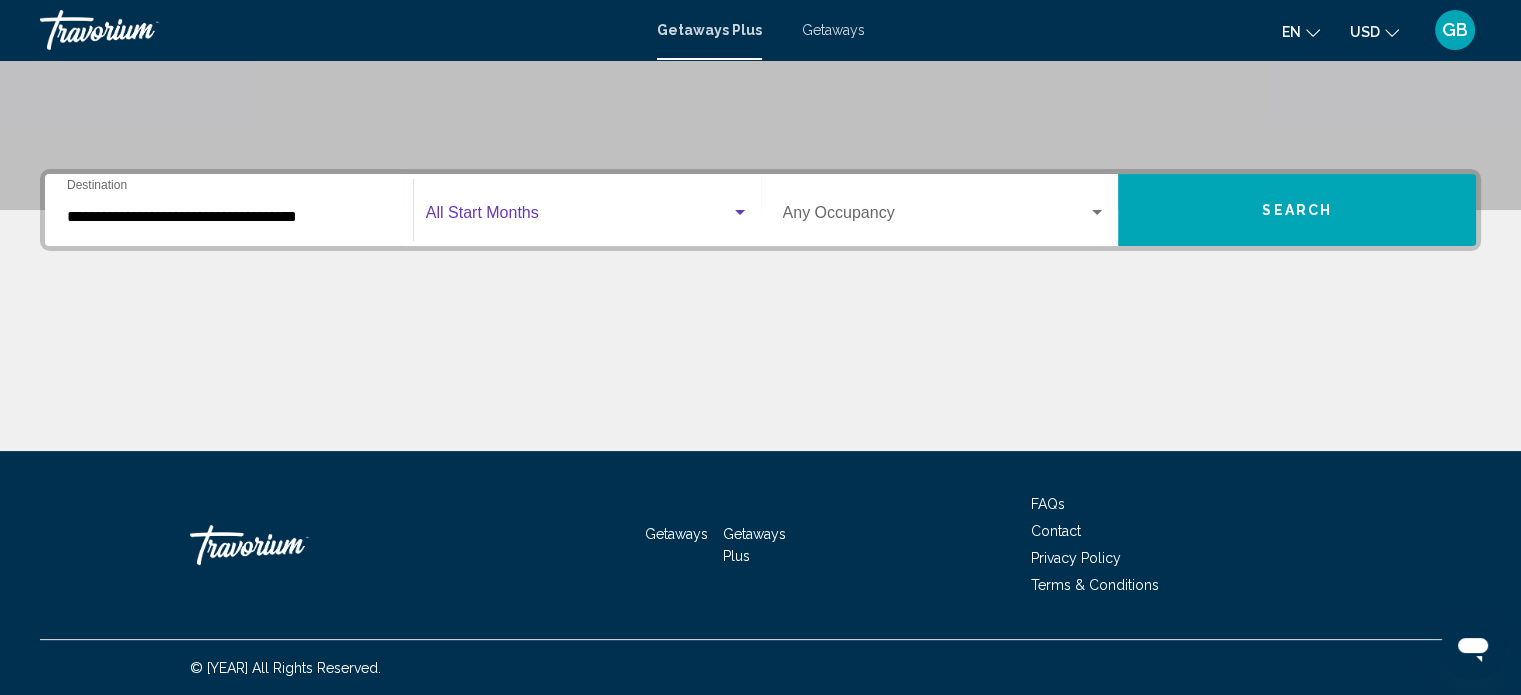 click at bounding box center [740, 212] 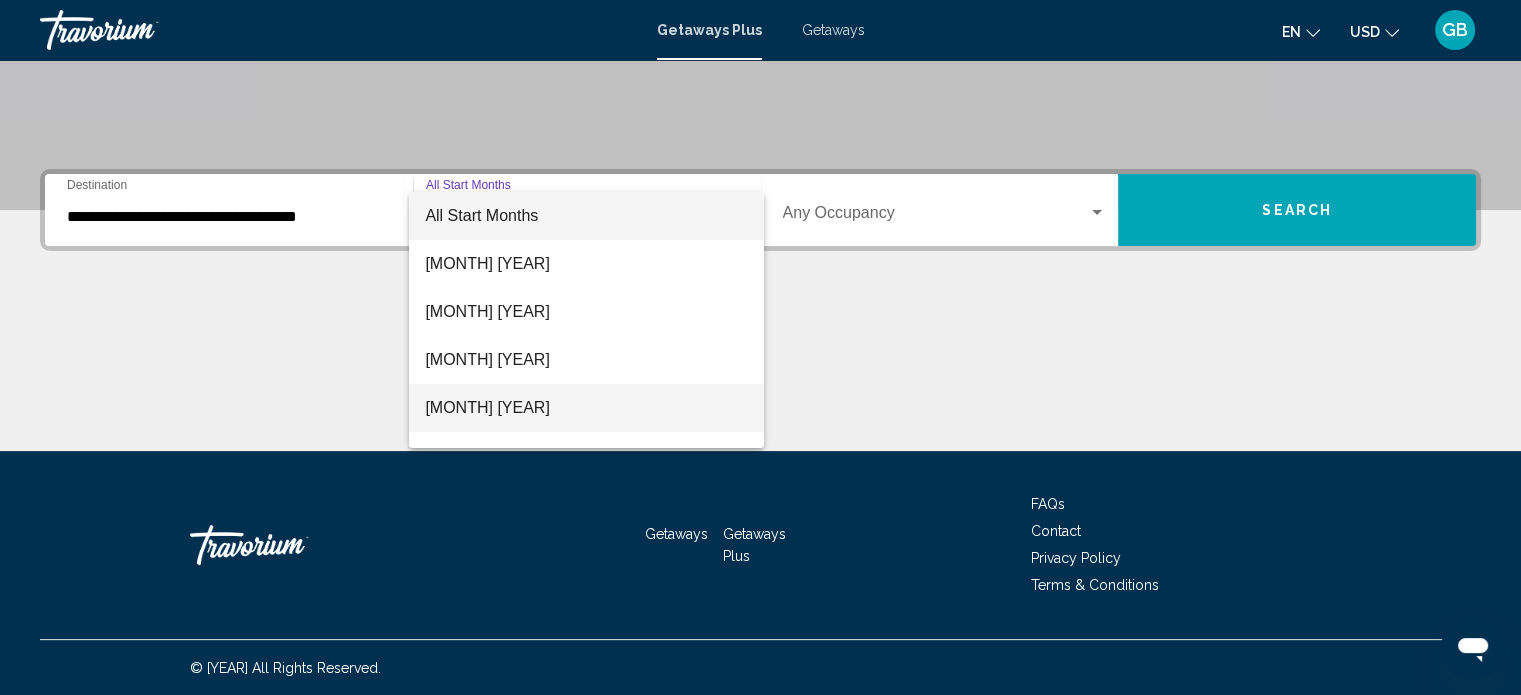 click on "[MONTH] [YEAR]" at bounding box center [586, 408] 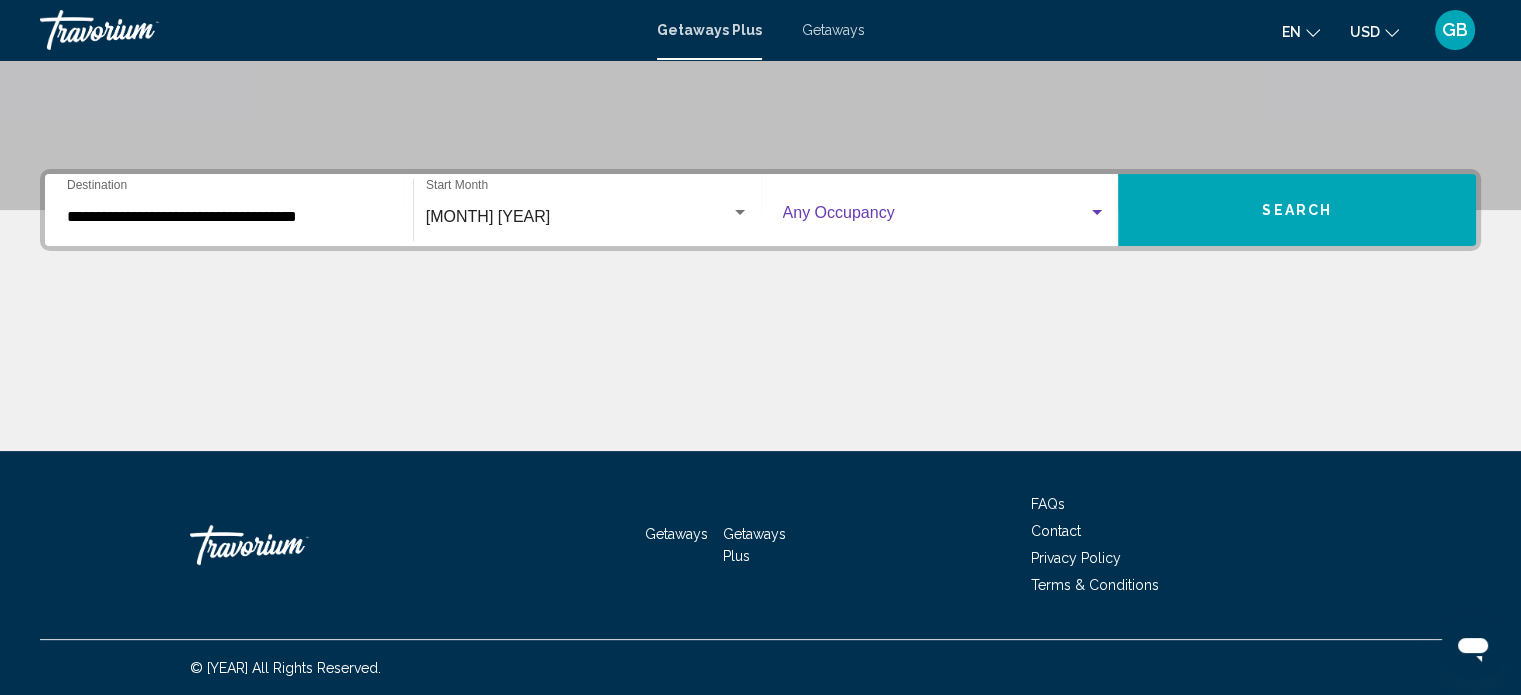 click at bounding box center [1097, 213] 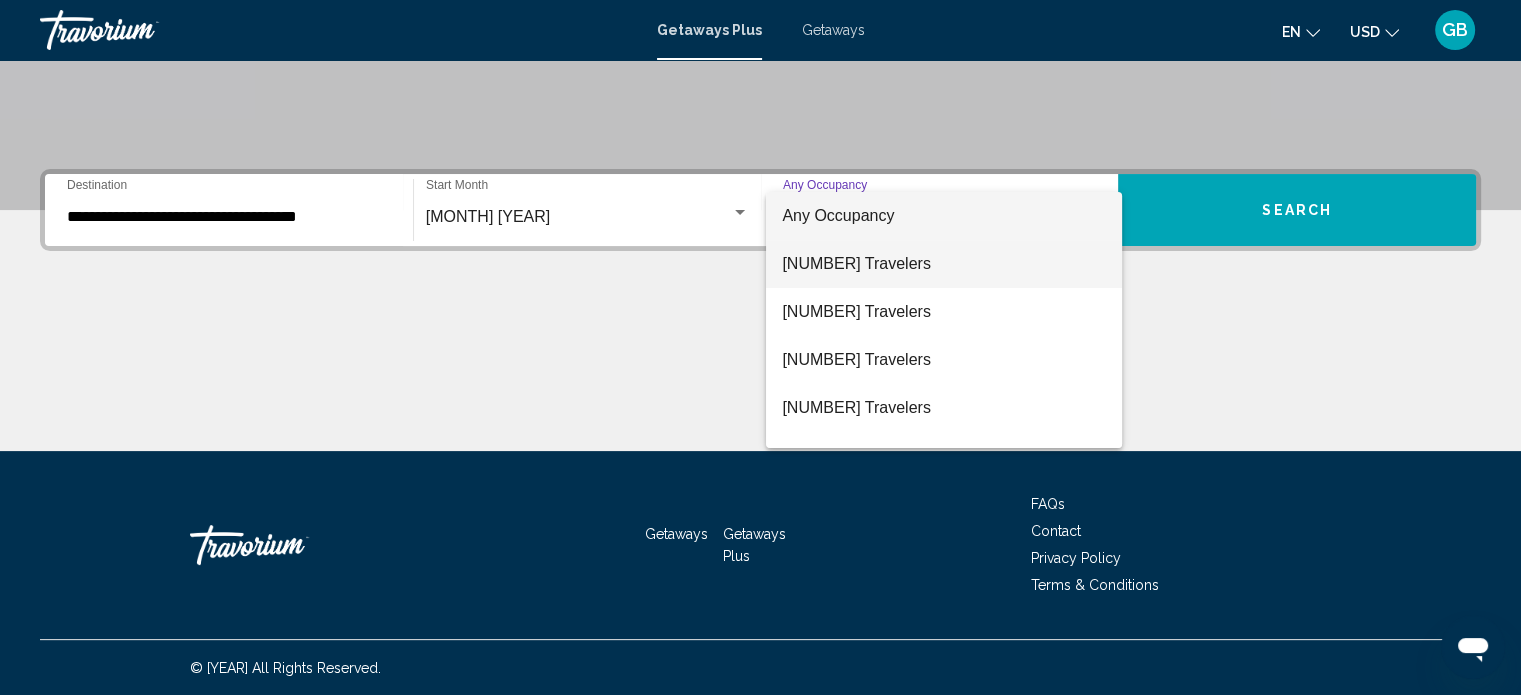 click on "[NUMBER] Travelers" at bounding box center [944, 264] 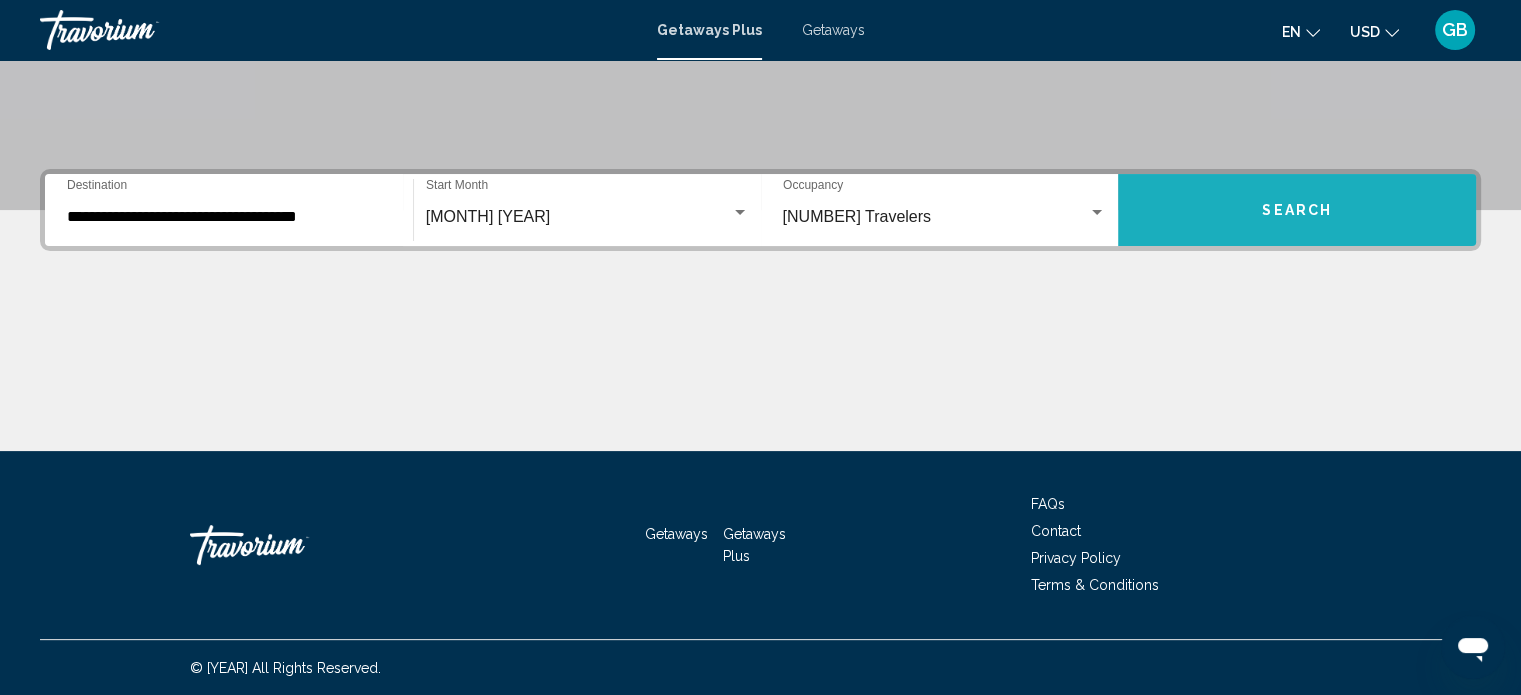 click on "Search" at bounding box center (1297, 211) 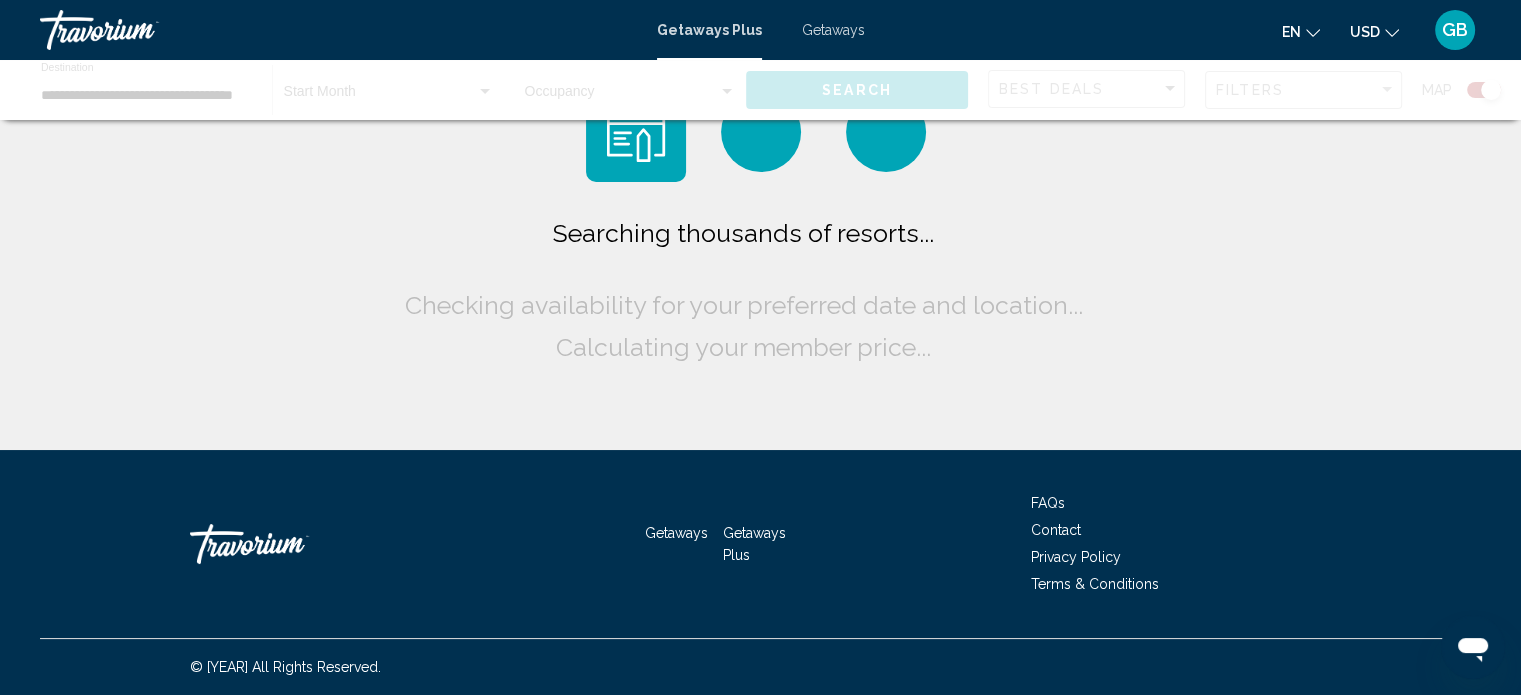 scroll, scrollTop: 0, scrollLeft: 0, axis: both 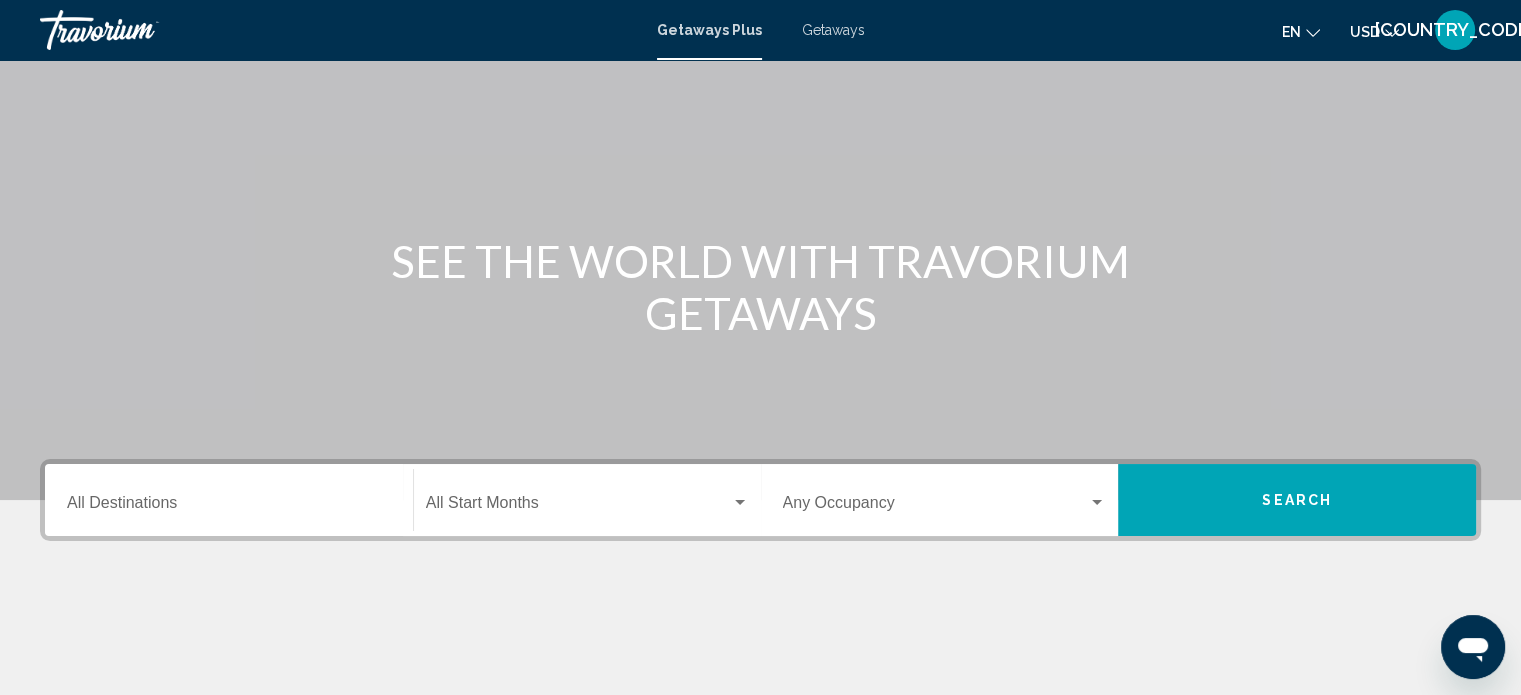 click on "Destination All Destinations" at bounding box center [229, 507] 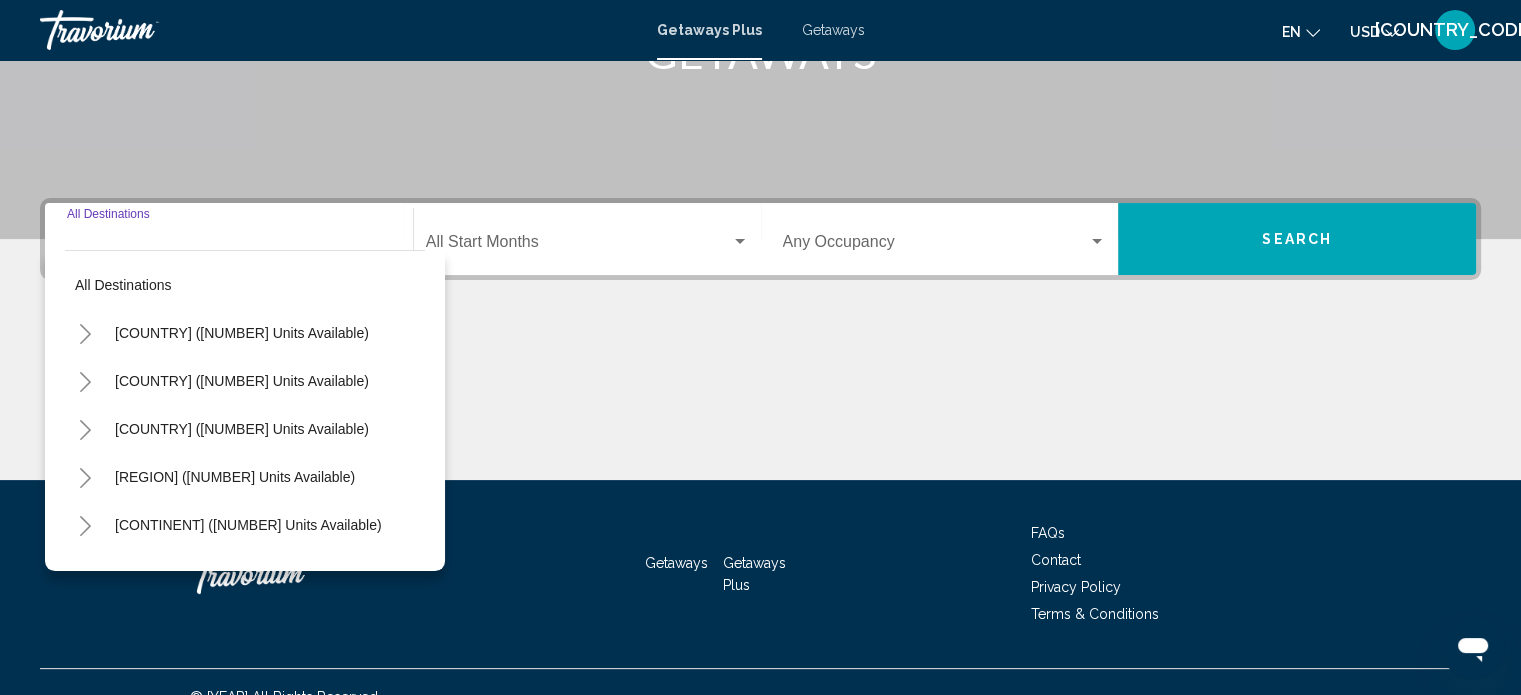 scroll, scrollTop: 390, scrollLeft: 0, axis: vertical 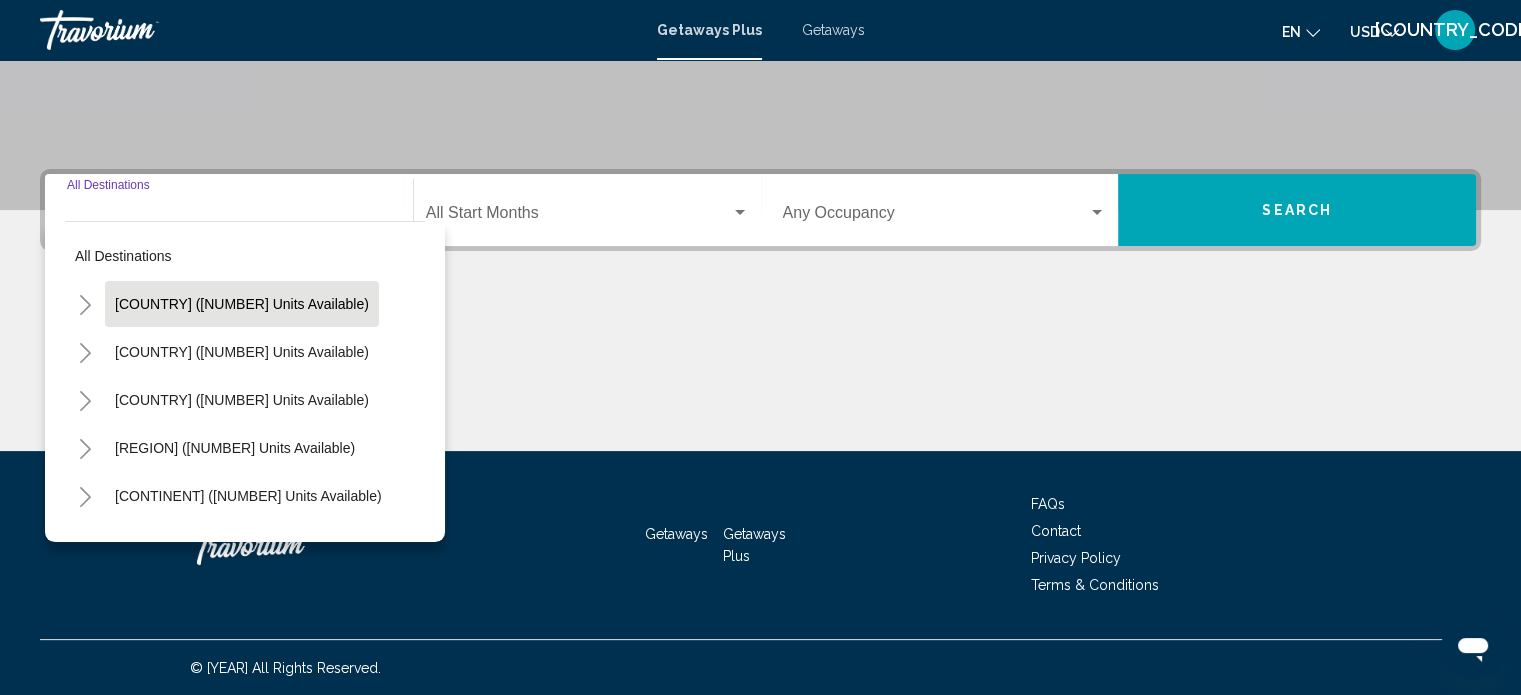 click on "[COUNTRY] ([NUMBER] units available)" at bounding box center (242, 304) 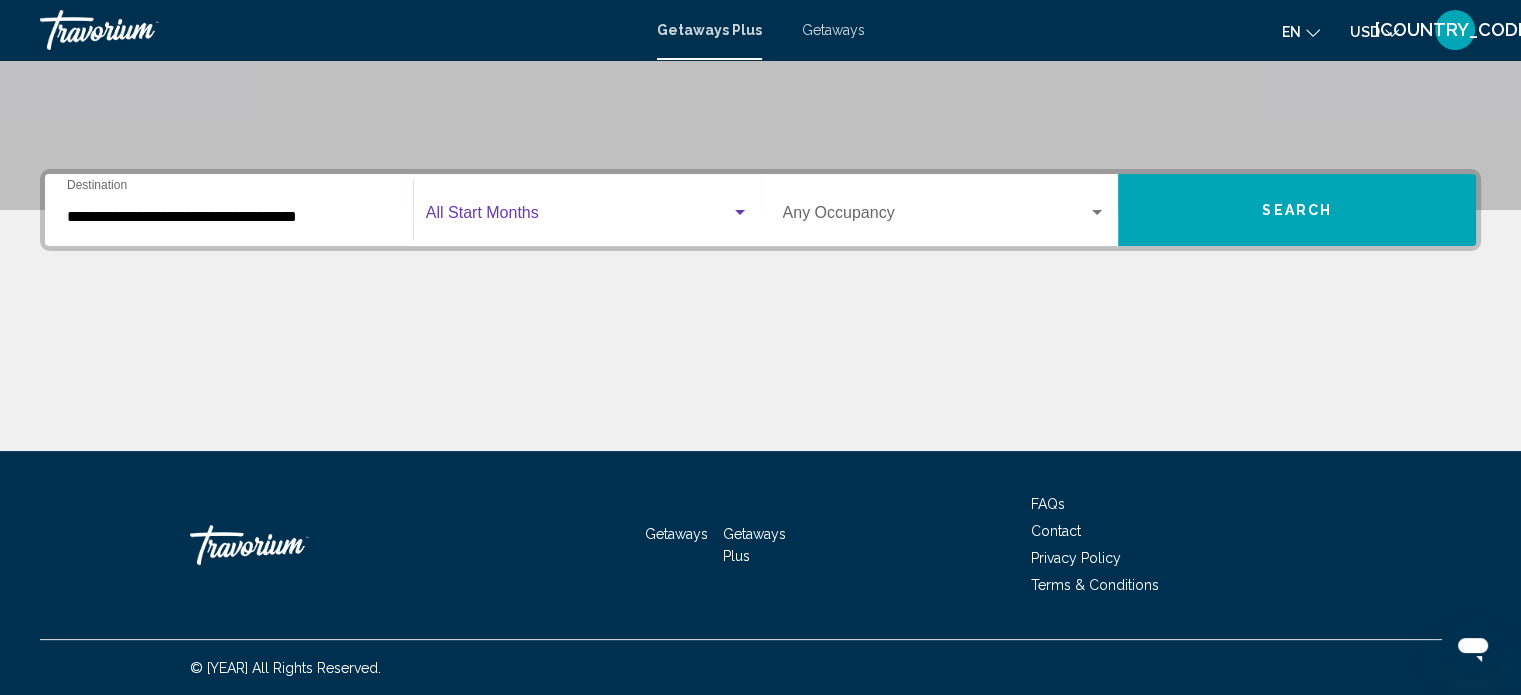 click at bounding box center (578, 217) 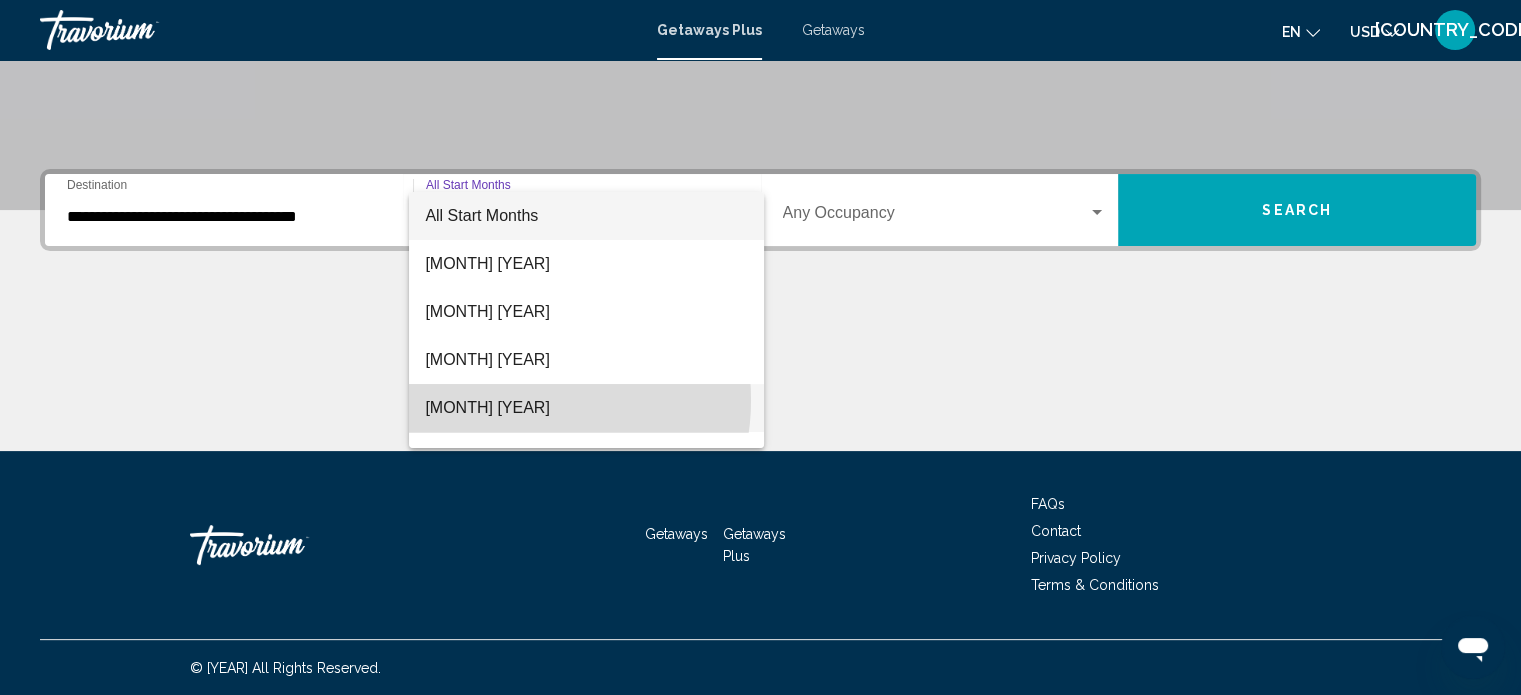 click on "[MONTH] [YEAR]" at bounding box center [586, 408] 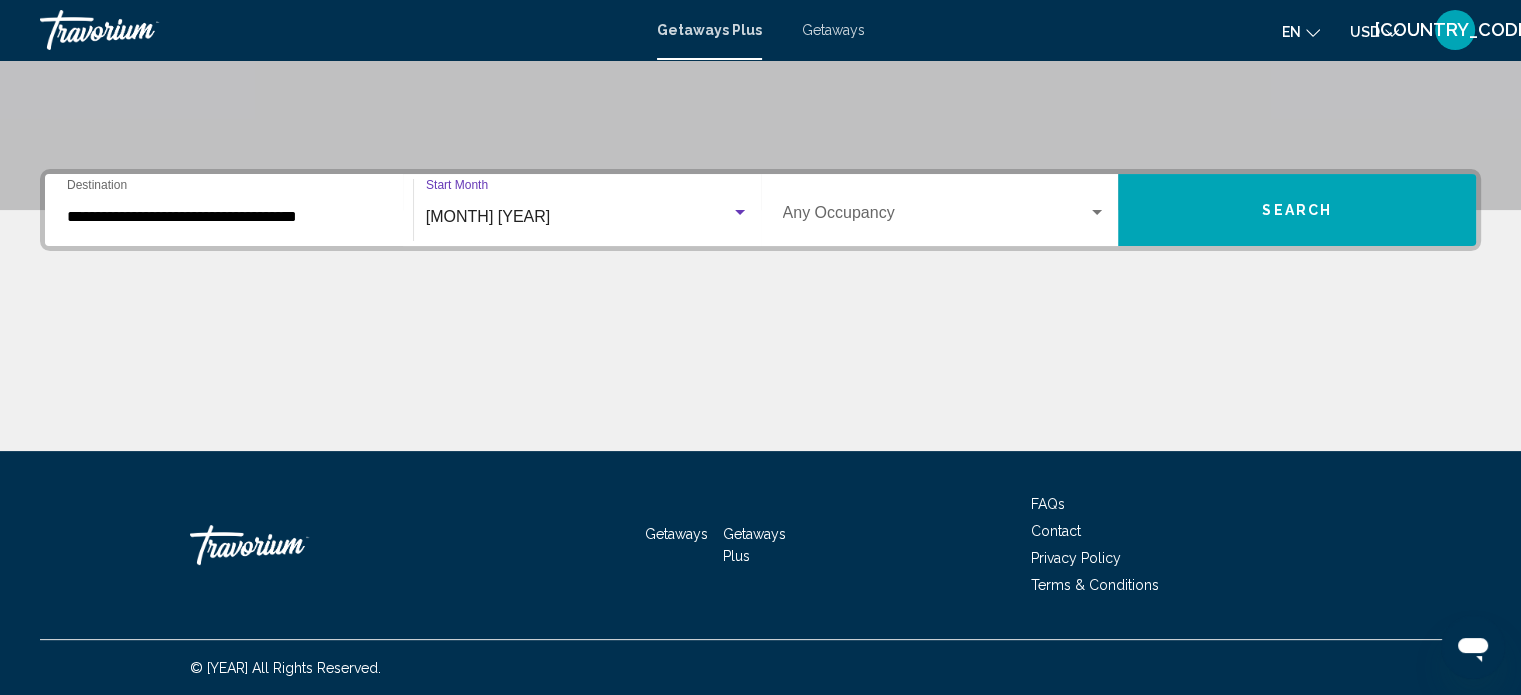 click at bounding box center [936, 217] 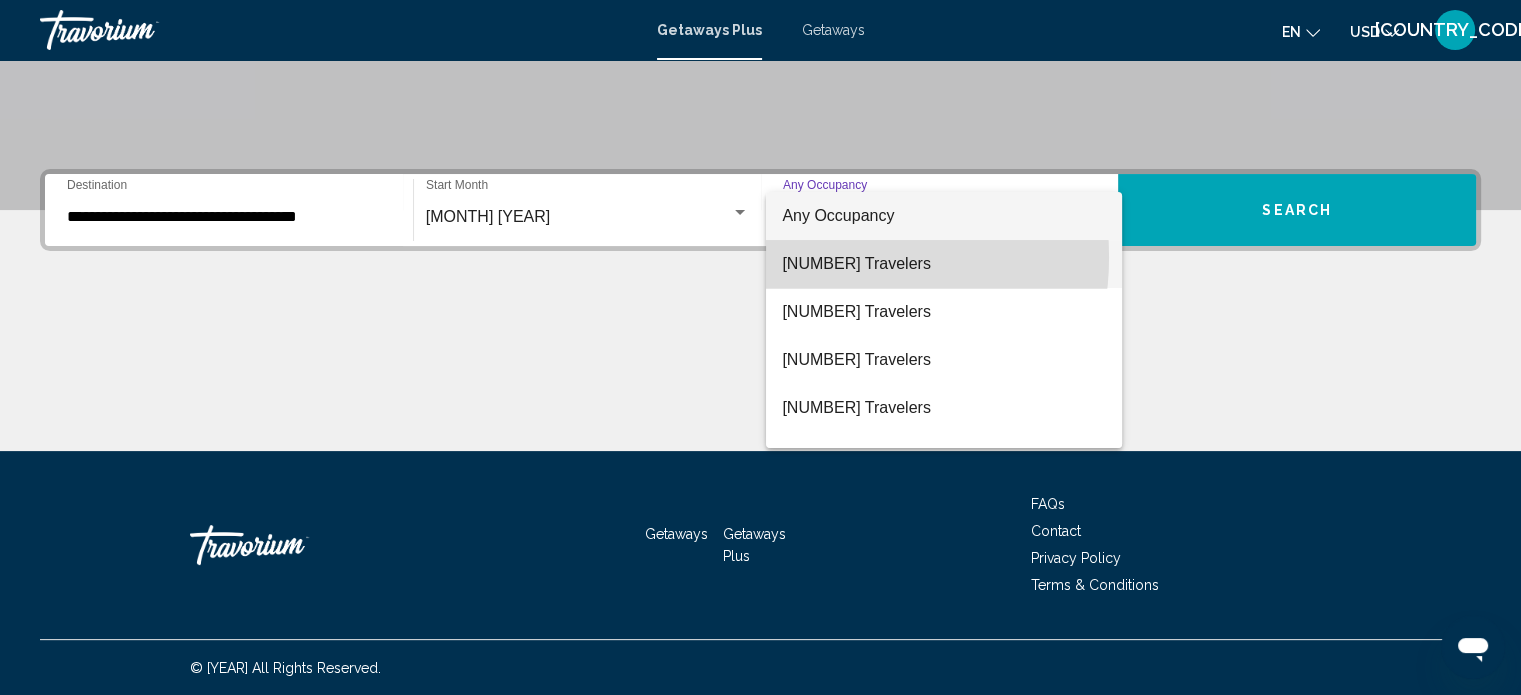 click on "[NUMBER] Travelers" at bounding box center (944, 264) 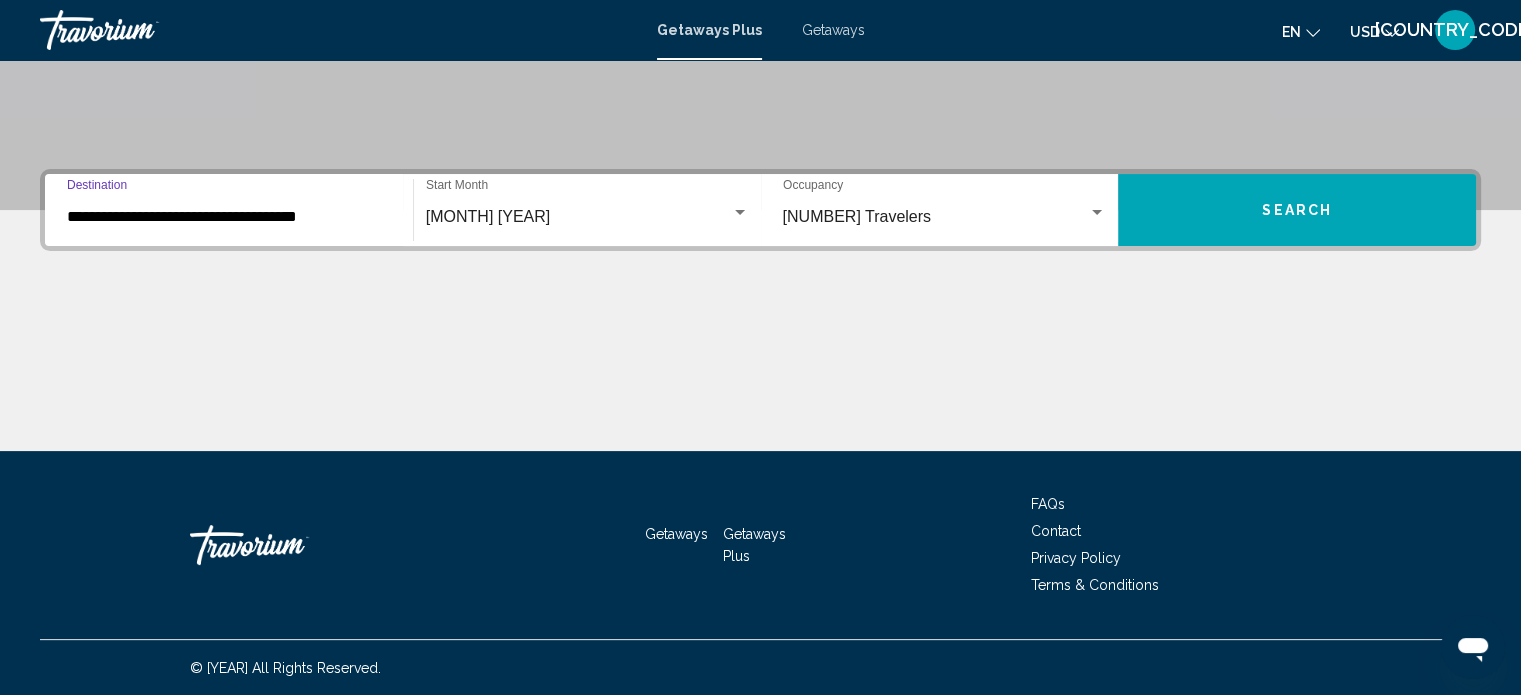 click on "**********" at bounding box center [229, 217] 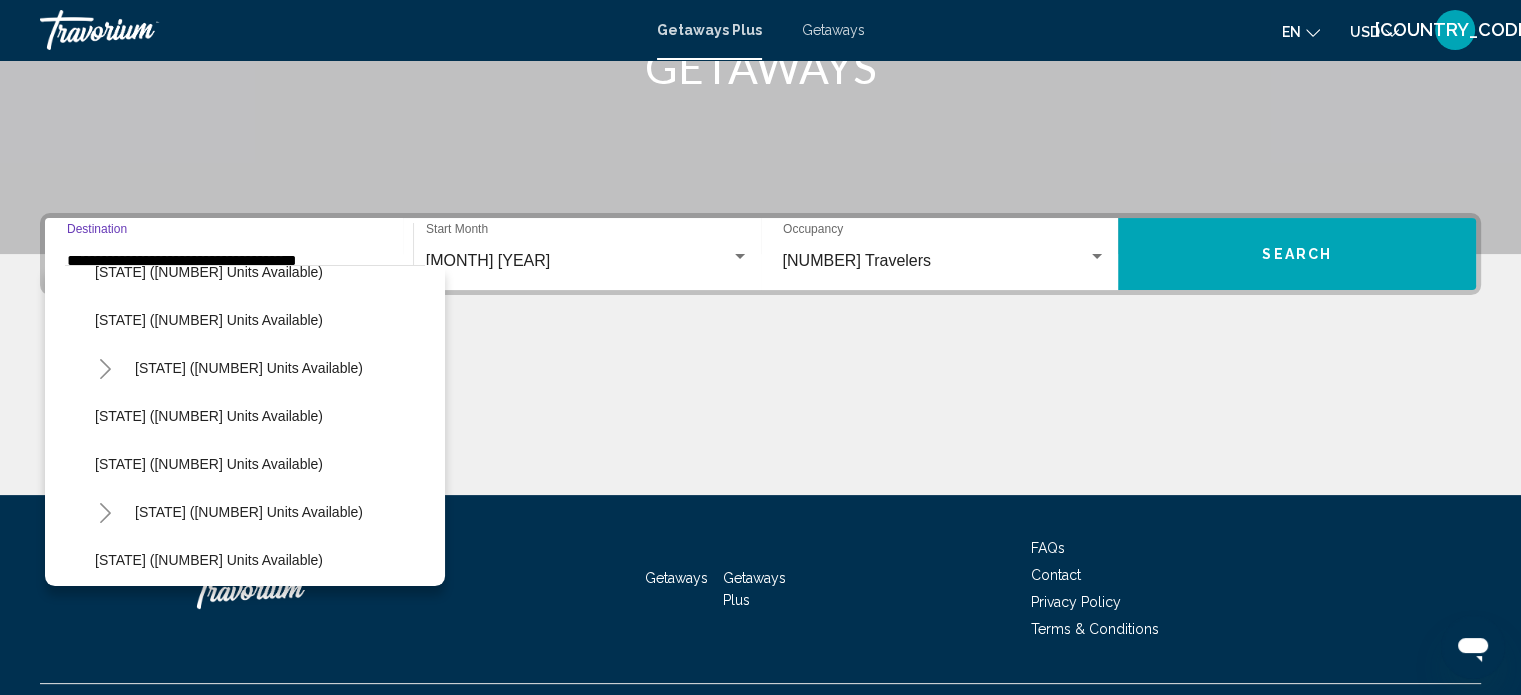 scroll, scrollTop: 1211, scrollLeft: 0, axis: vertical 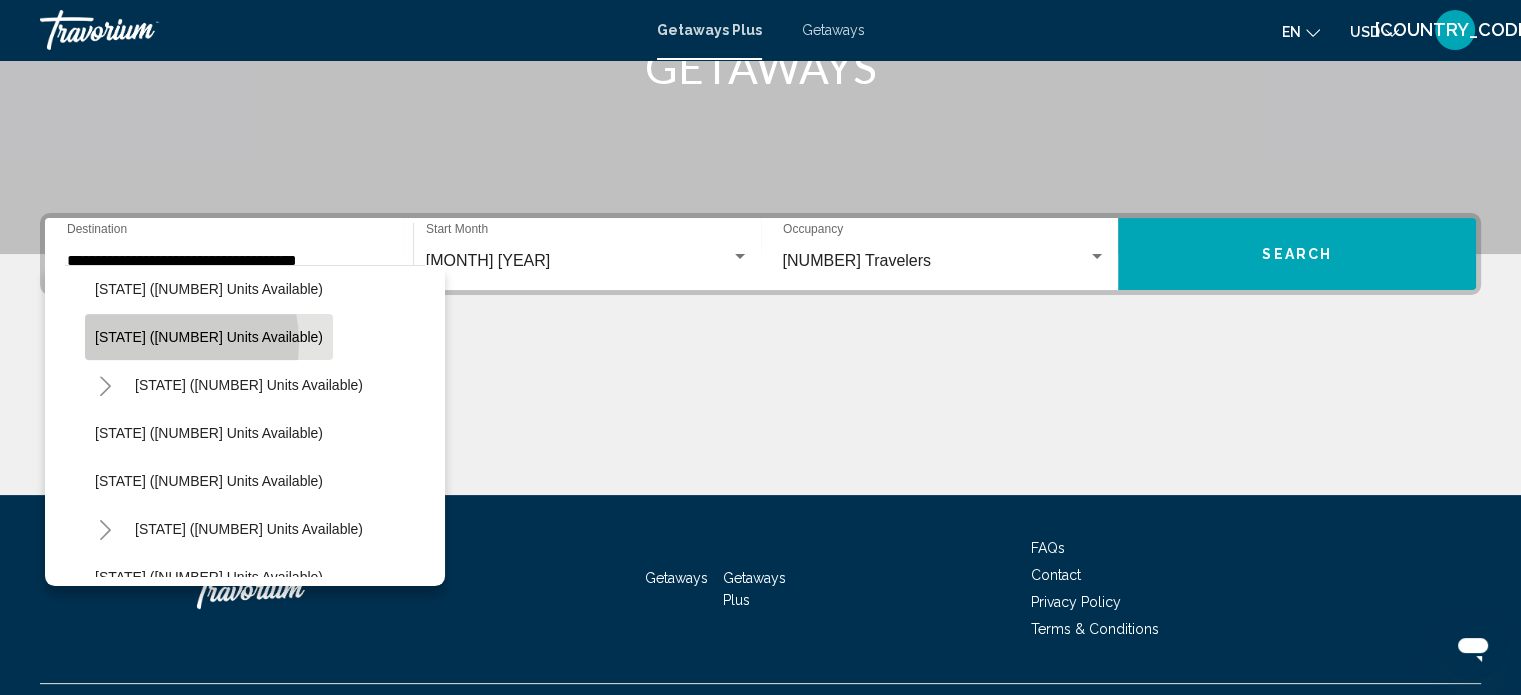 click on "[STATE] ([NUMBER] units available)" at bounding box center (209, 337) 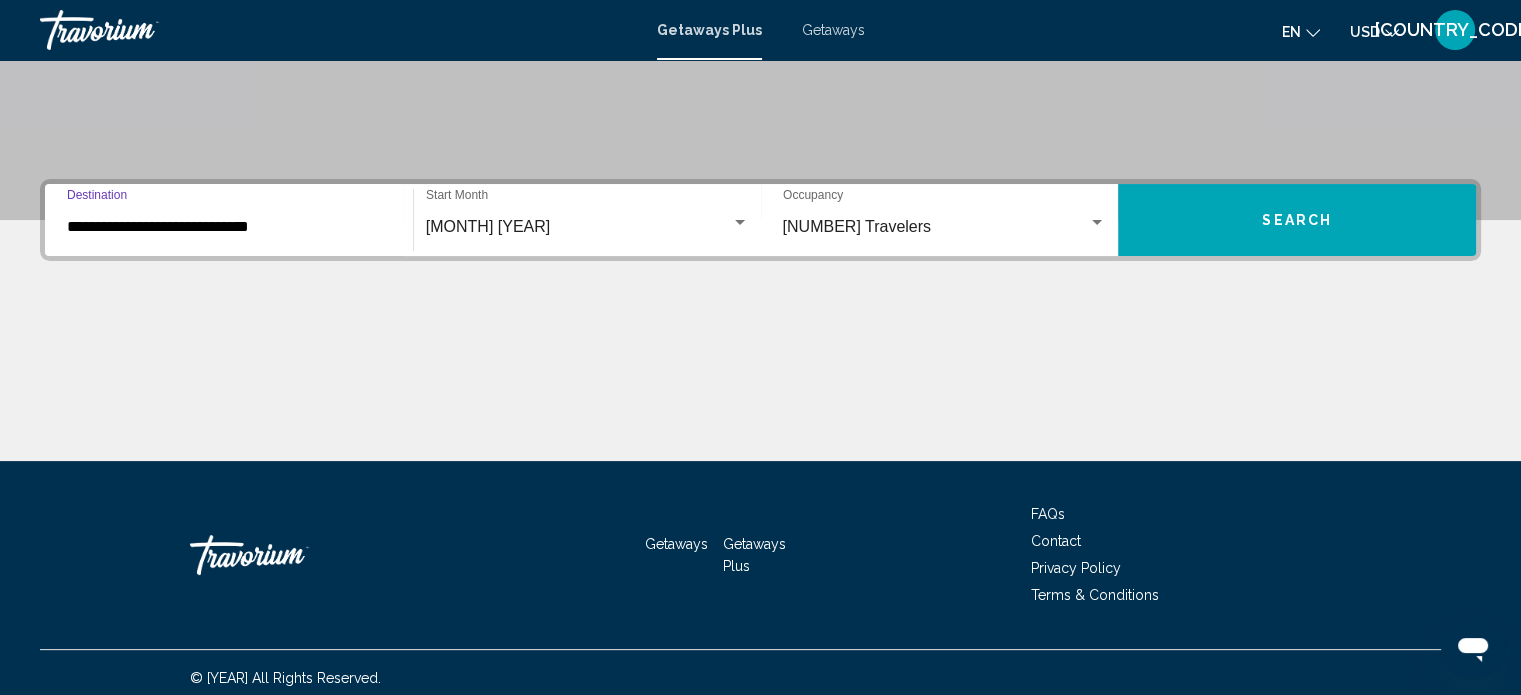 scroll, scrollTop: 390, scrollLeft: 0, axis: vertical 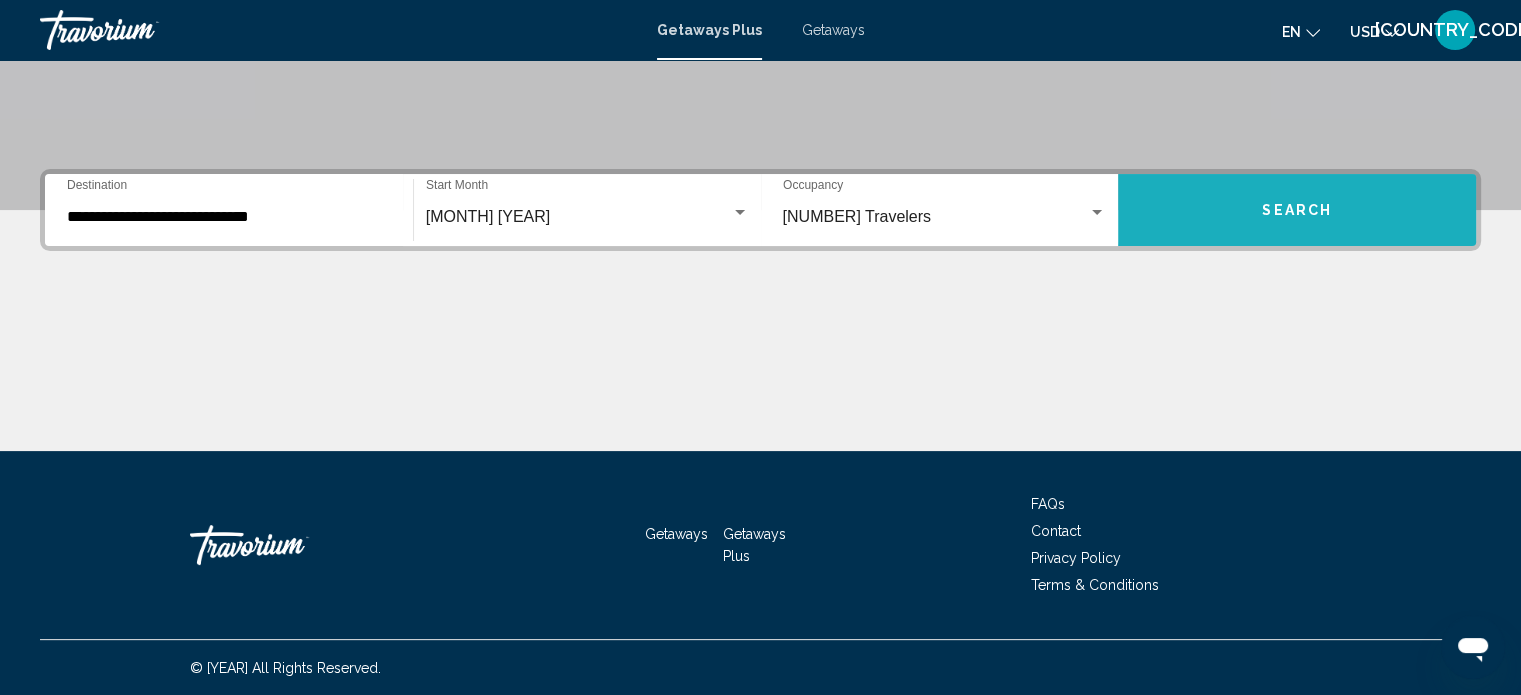click on "Search" at bounding box center (1297, 210) 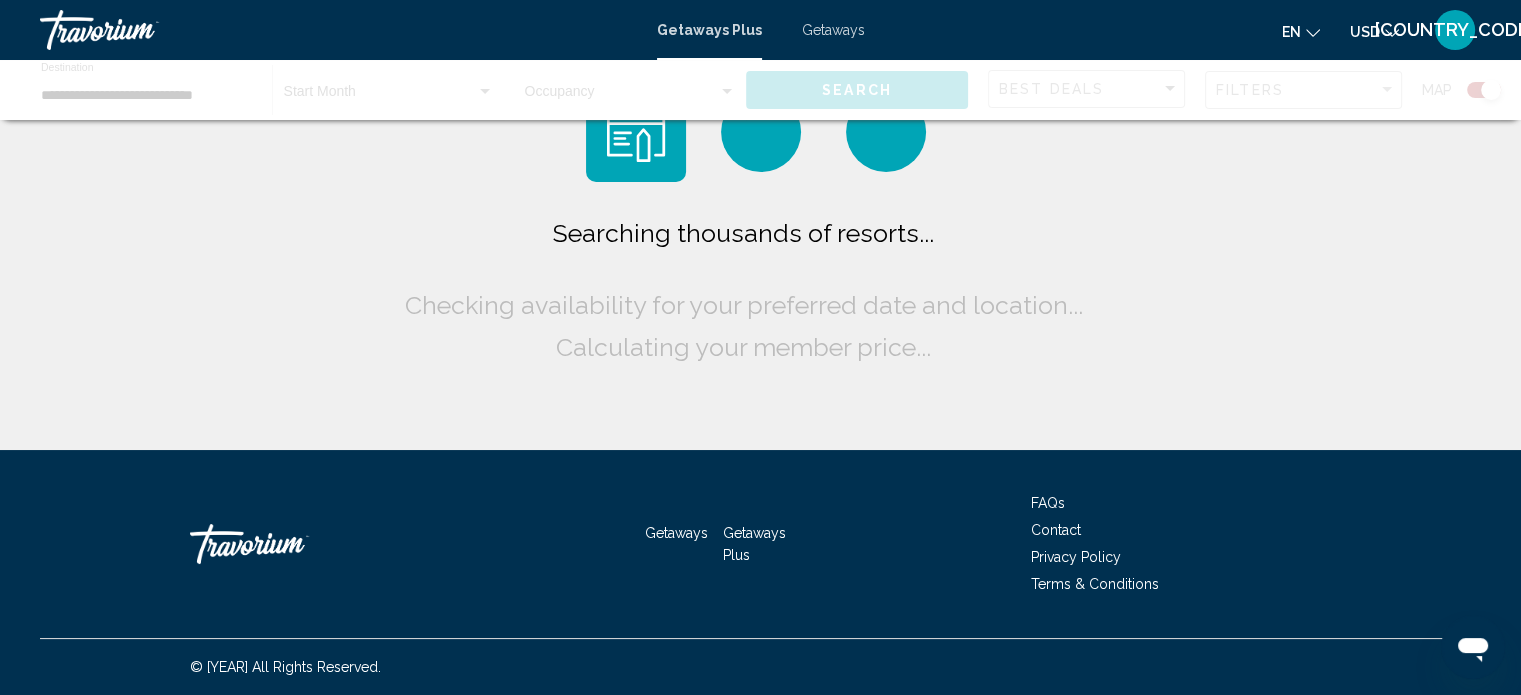 scroll, scrollTop: 0, scrollLeft: 0, axis: both 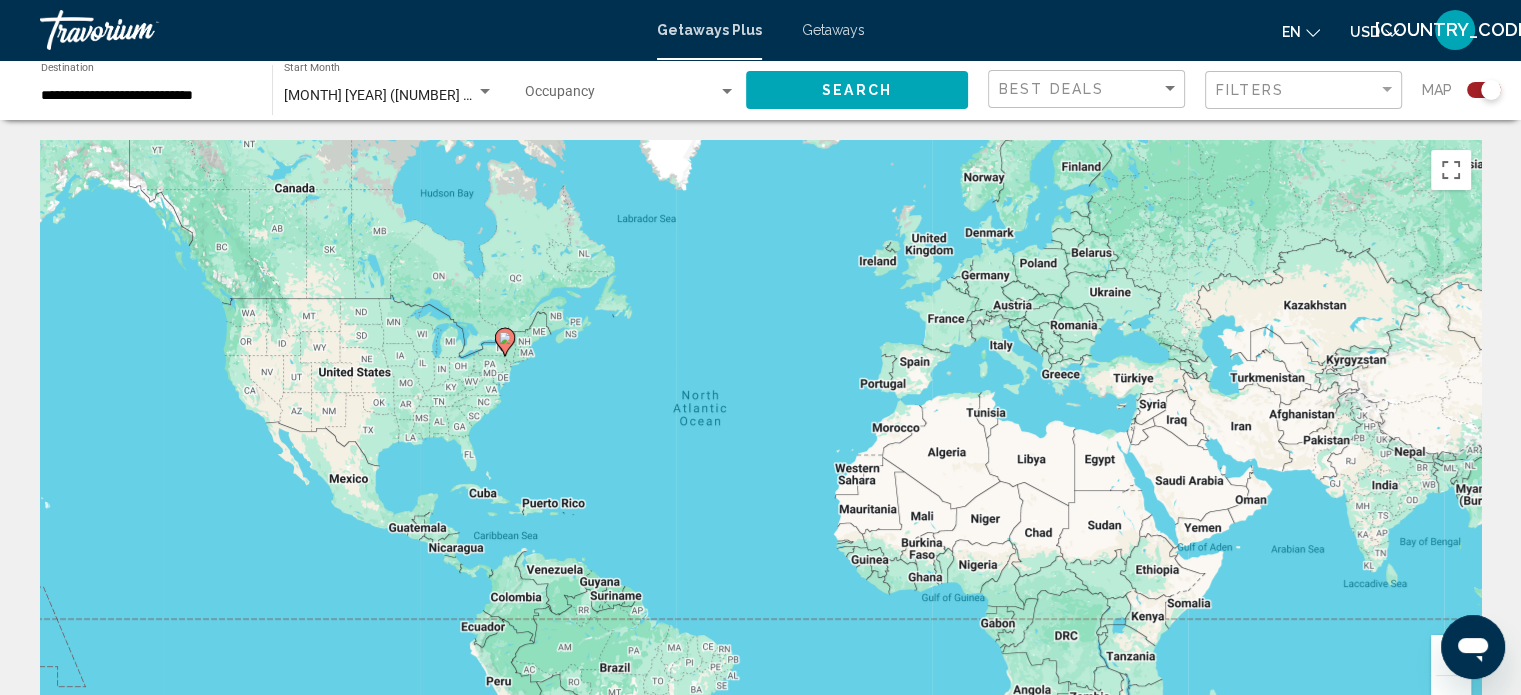 click at bounding box center (505, 338) 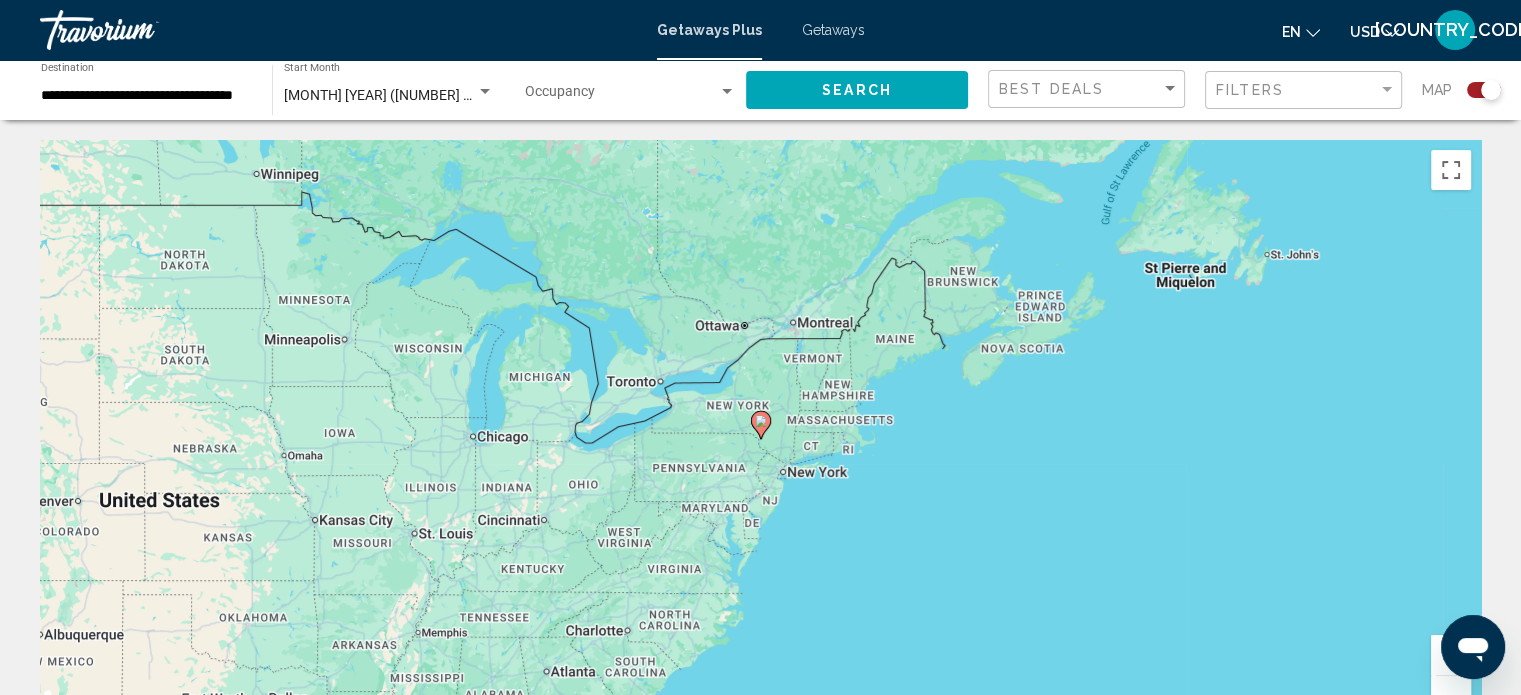 click at bounding box center [761, 421] 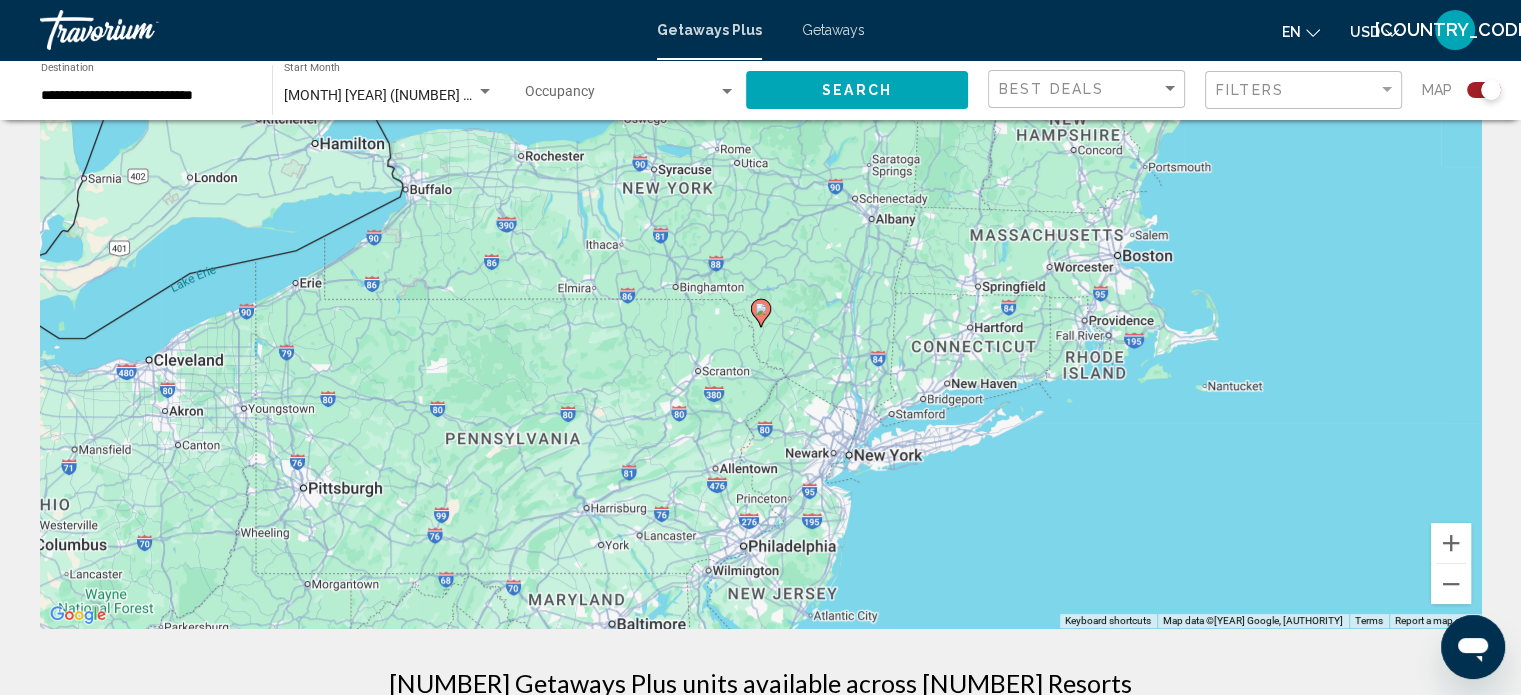 scroll, scrollTop: 100, scrollLeft: 0, axis: vertical 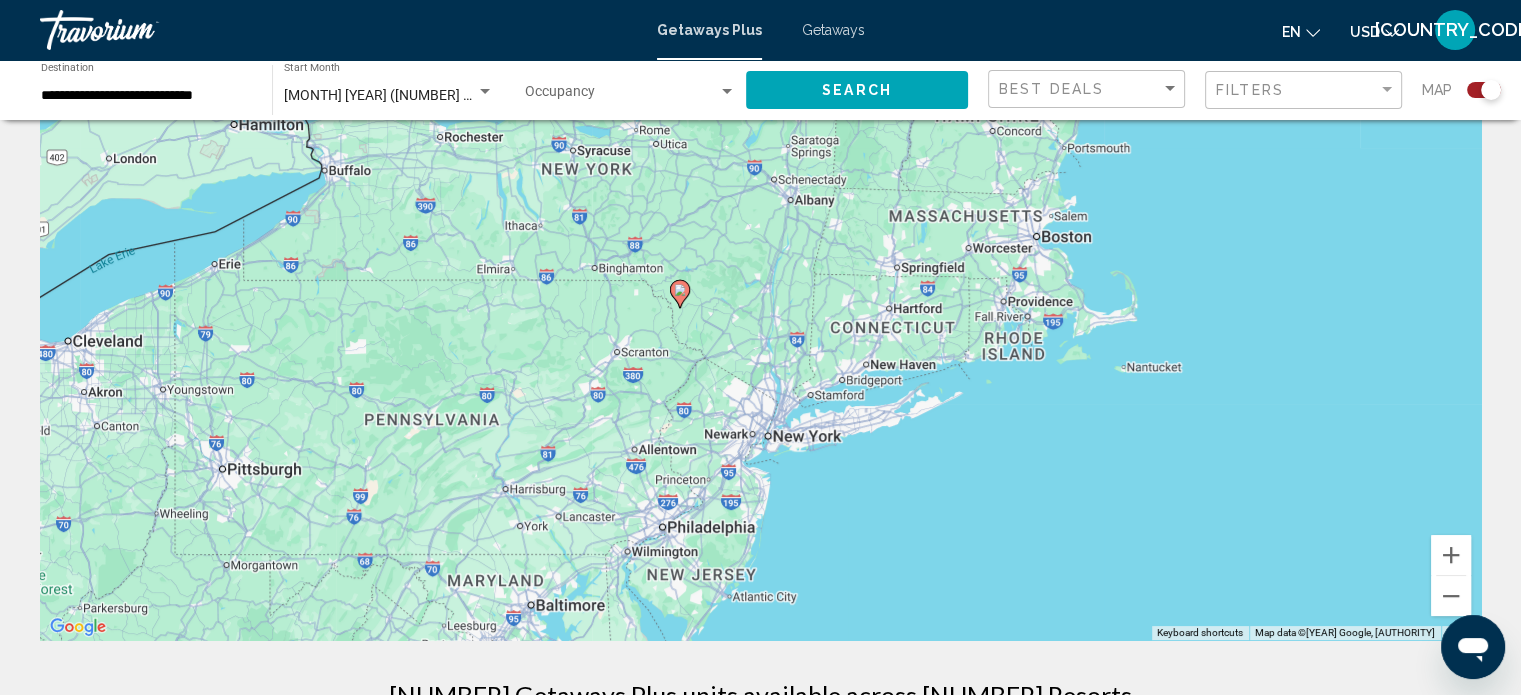 drag, startPoint x: 762, startPoint y: 318, endPoint x: 685, endPoint y: 292, distance: 81.27115 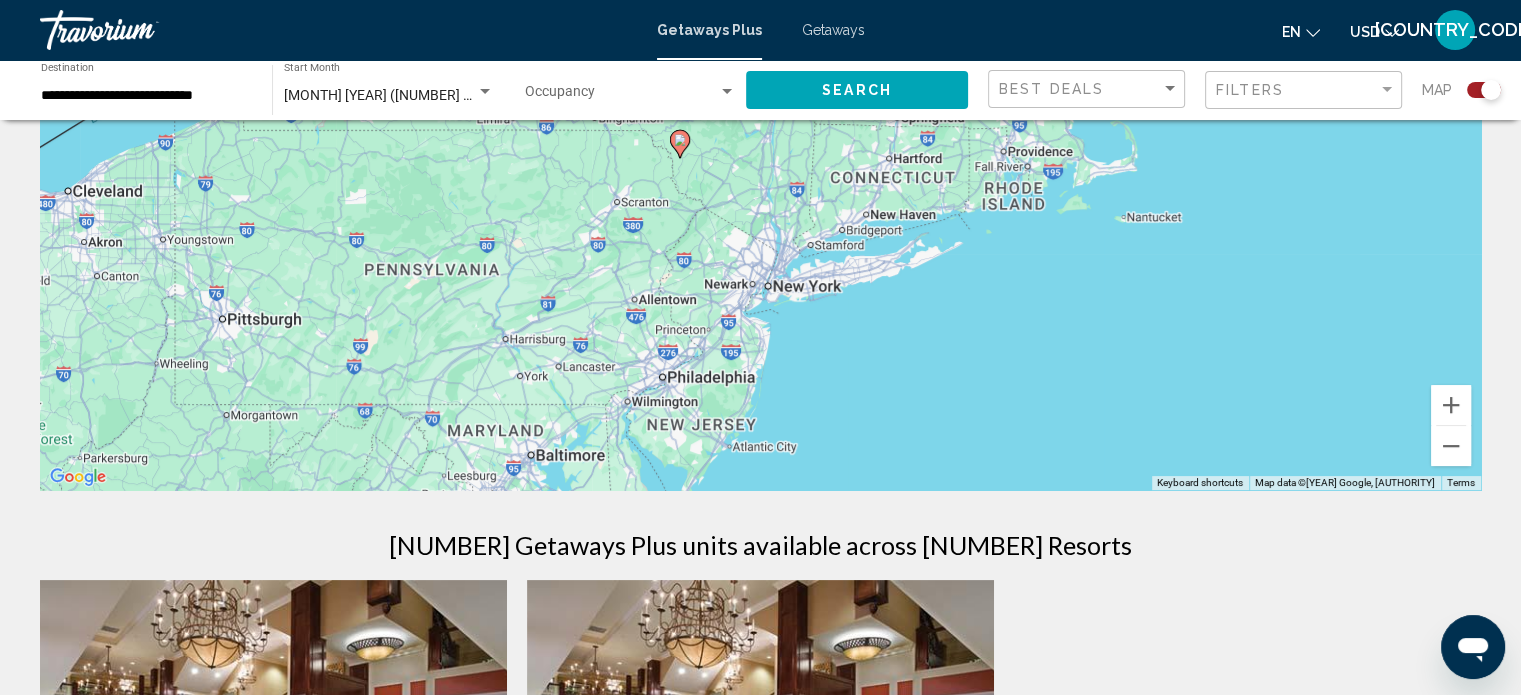 scroll, scrollTop: 200, scrollLeft: 0, axis: vertical 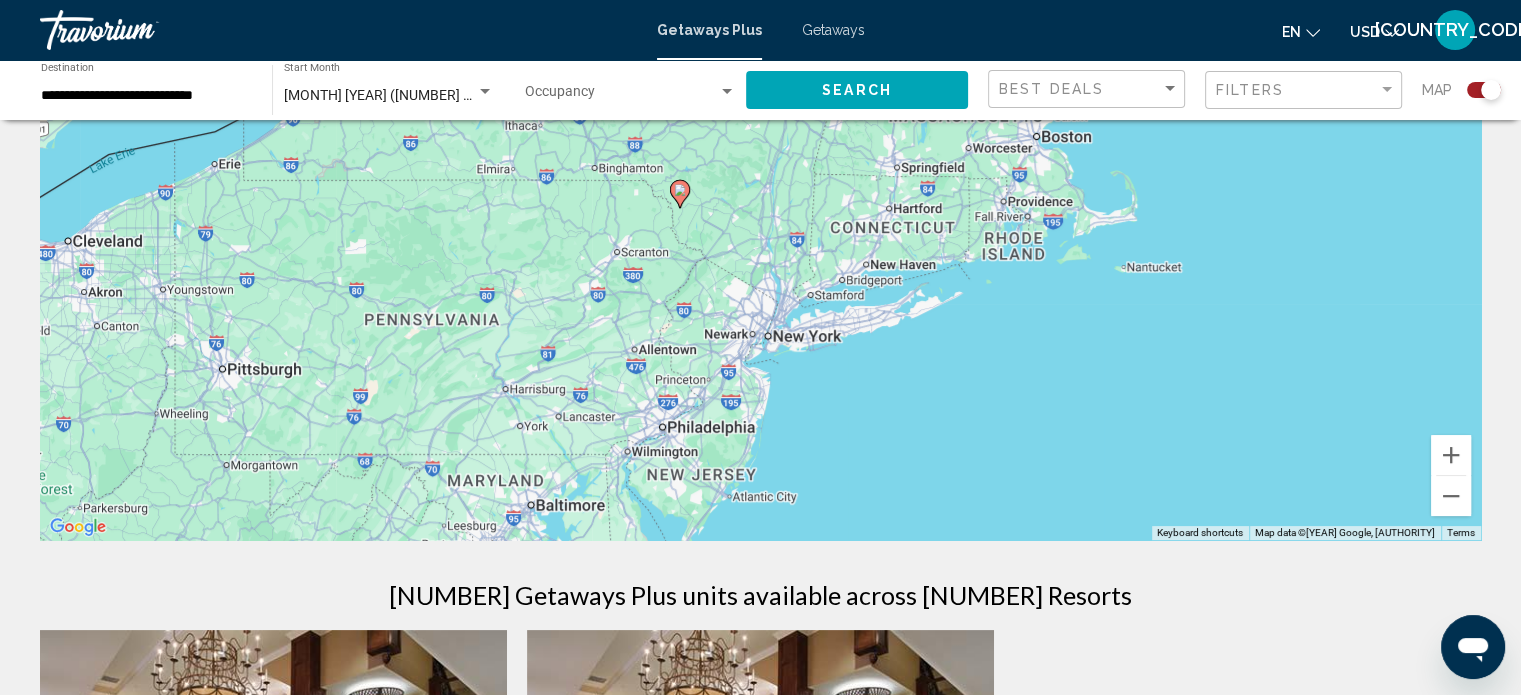 click on "[NUMBER] Getaways Plus units available across [NUMBER] Resorts" at bounding box center (760, 595) 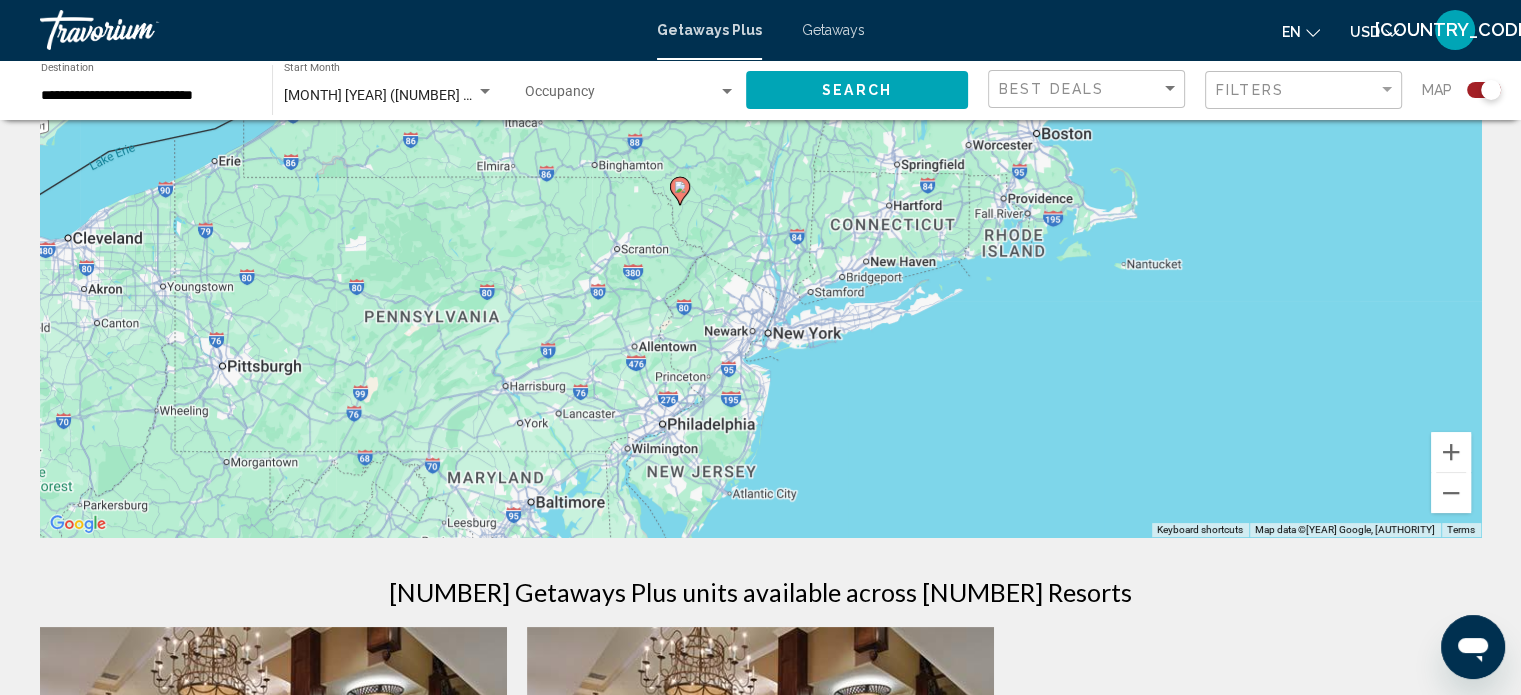 scroll, scrollTop: 100, scrollLeft: 0, axis: vertical 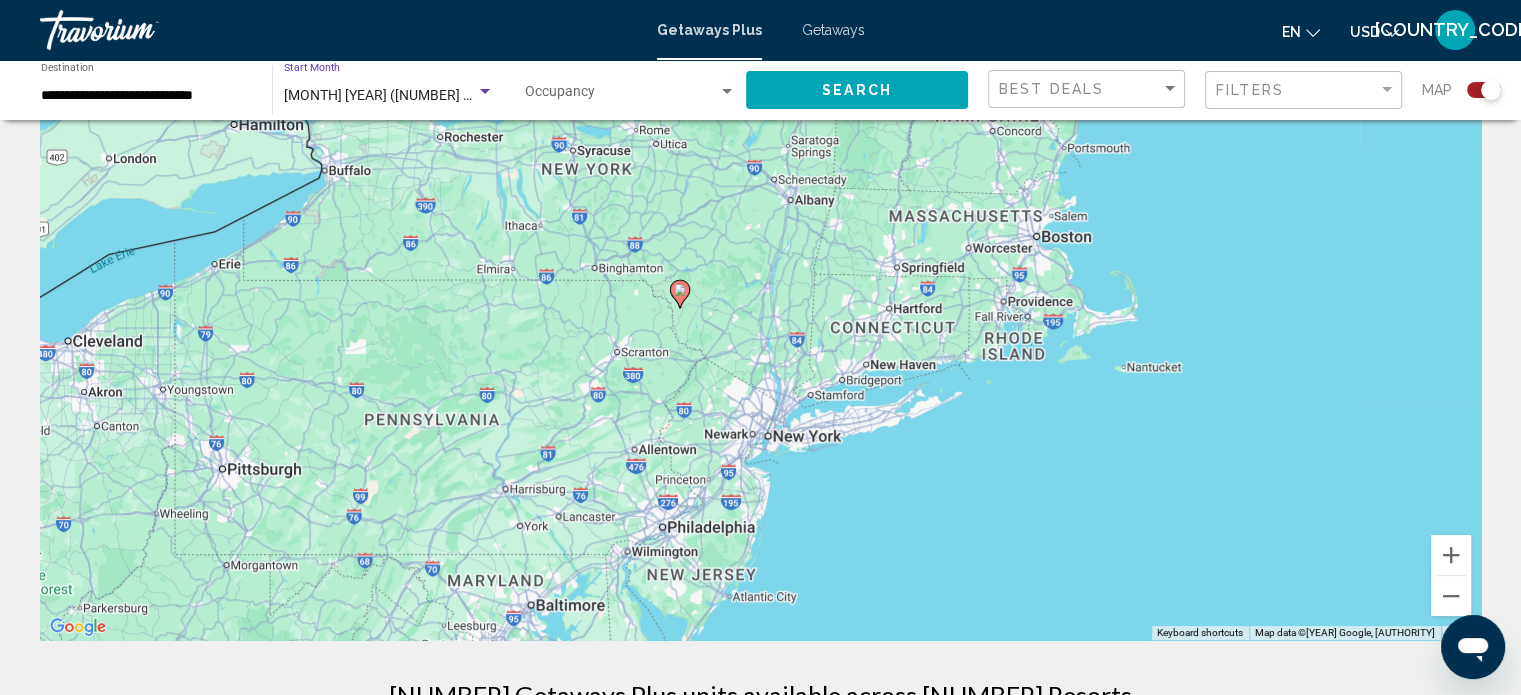 click at bounding box center (485, 91) 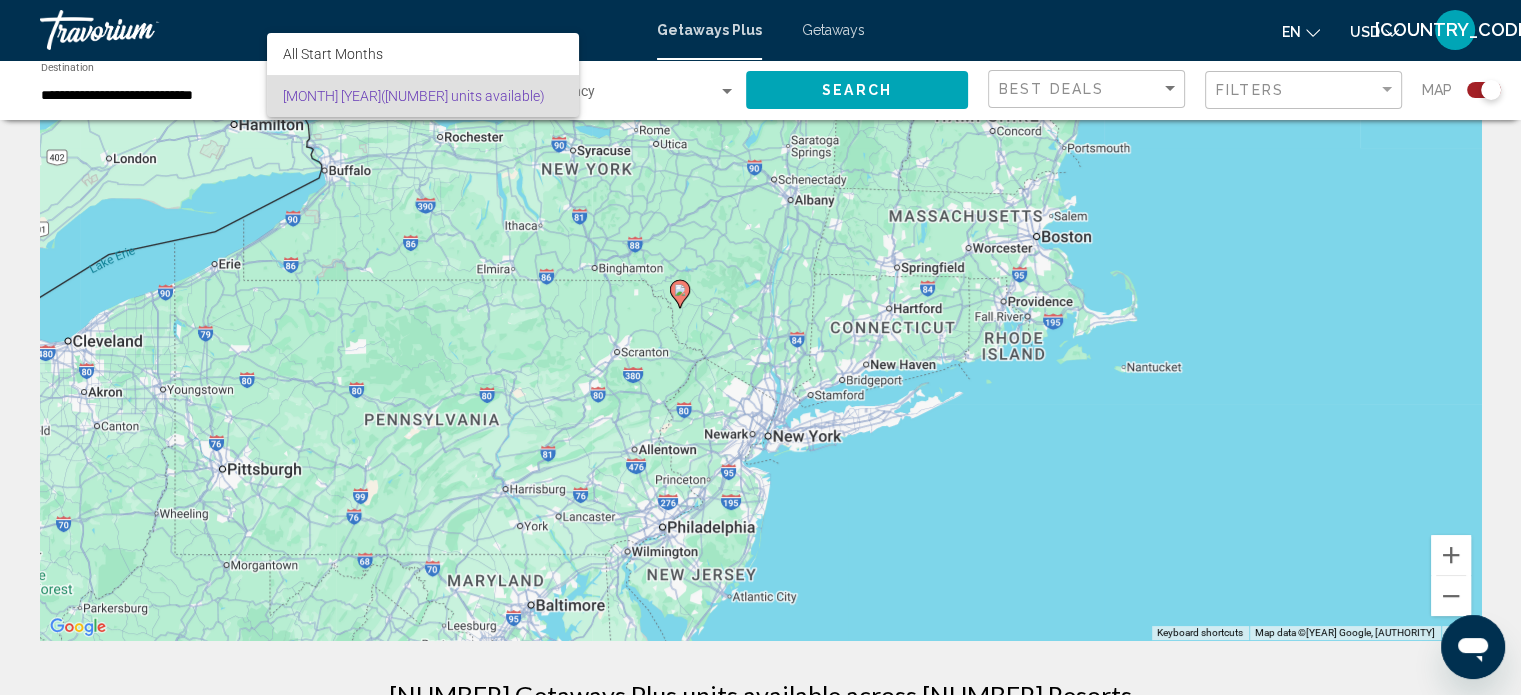 click on "[MONTH] [YEAR] ([NUMBER] units available)" at bounding box center [423, 96] 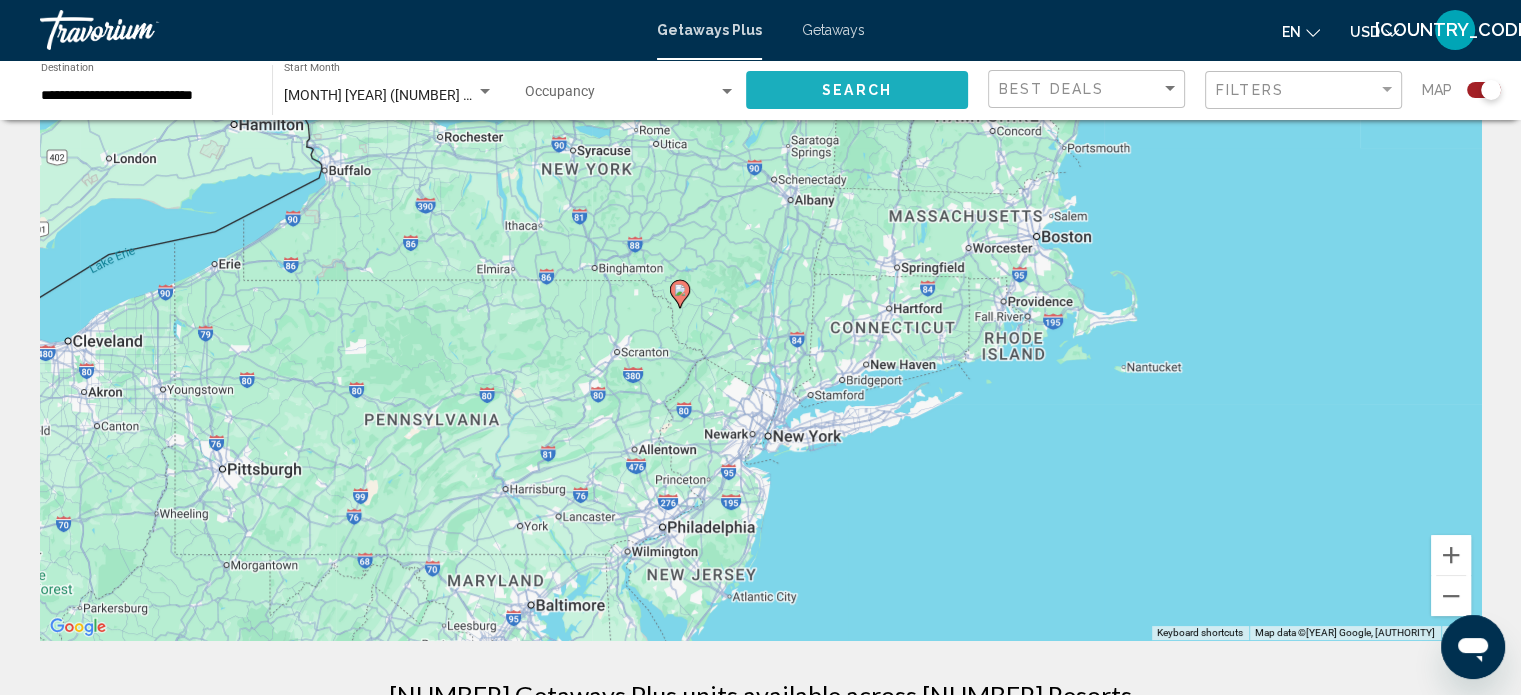 click on "Search" at bounding box center [857, 91] 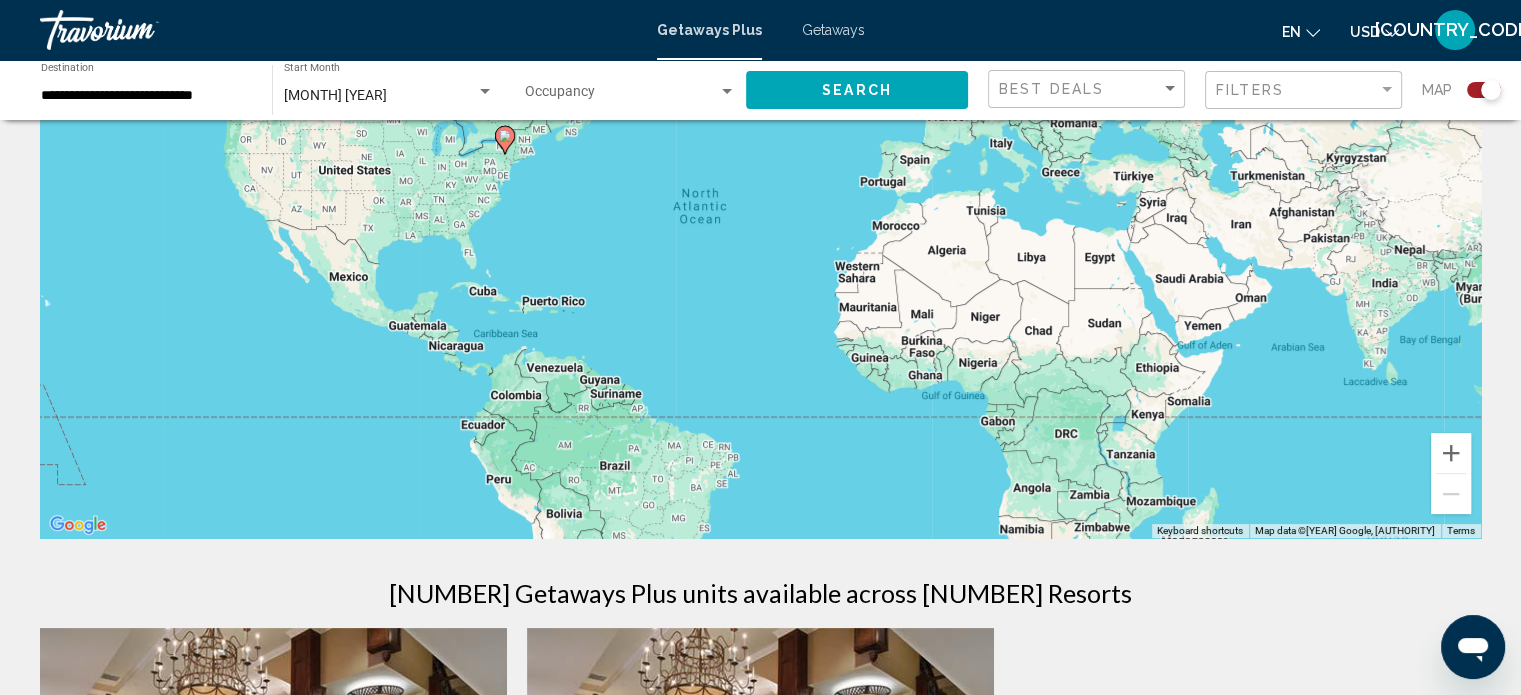 scroll, scrollTop: 102, scrollLeft: 0, axis: vertical 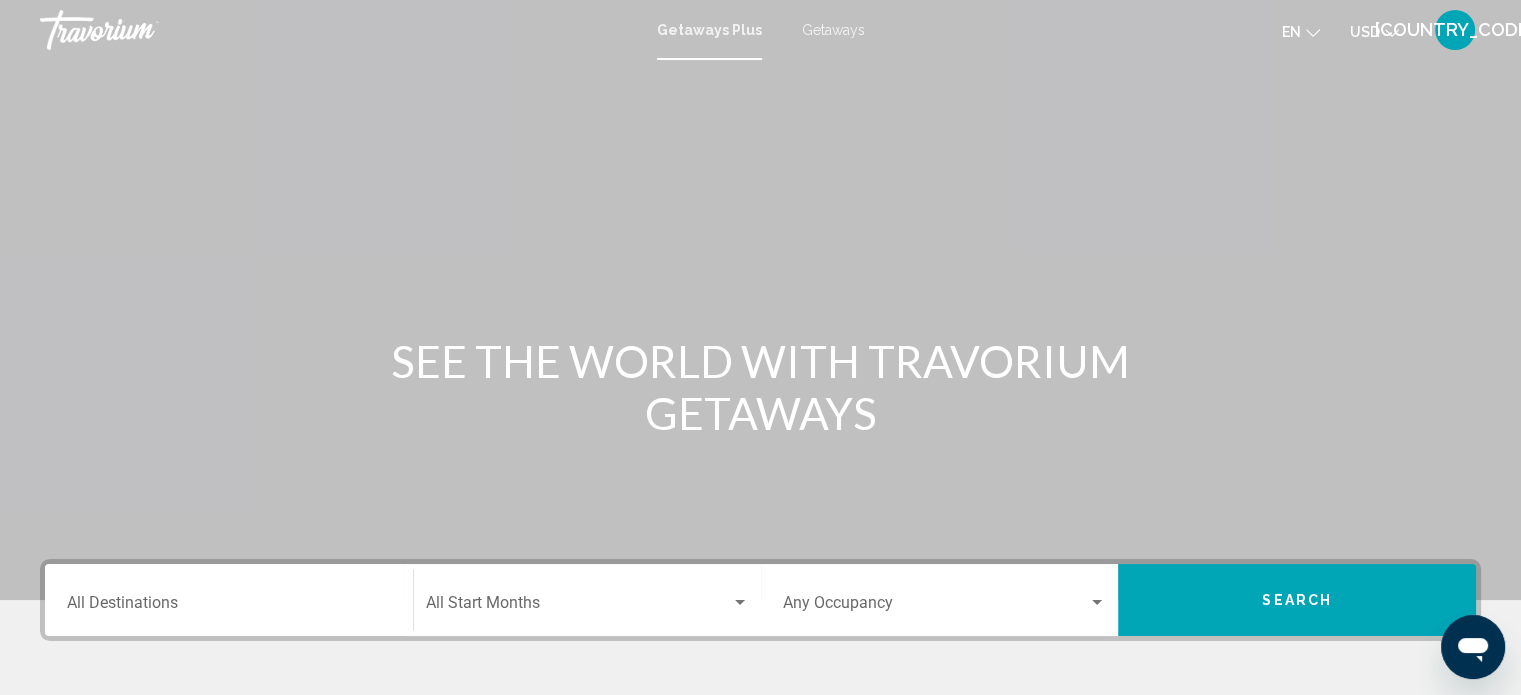 click on "Destination All Destinations" at bounding box center (229, 600) 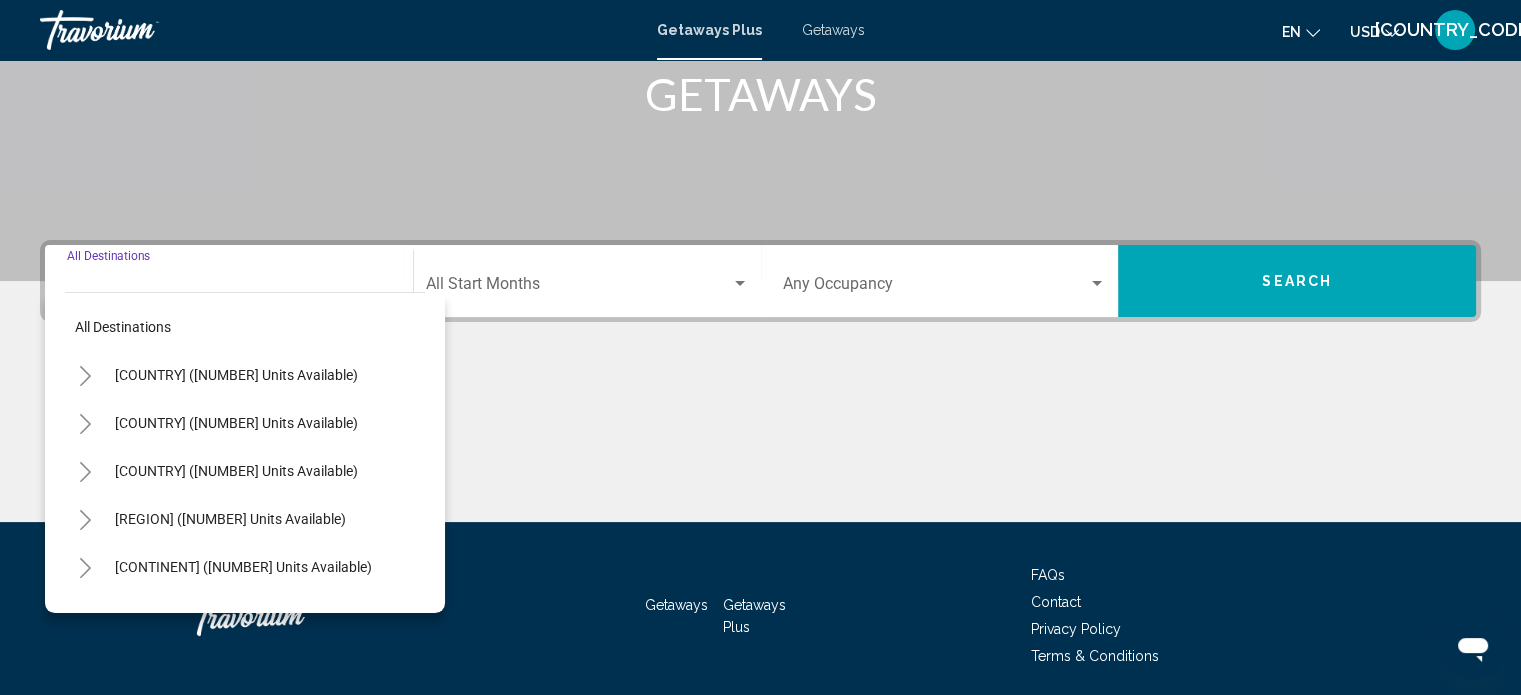 scroll, scrollTop: 390, scrollLeft: 0, axis: vertical 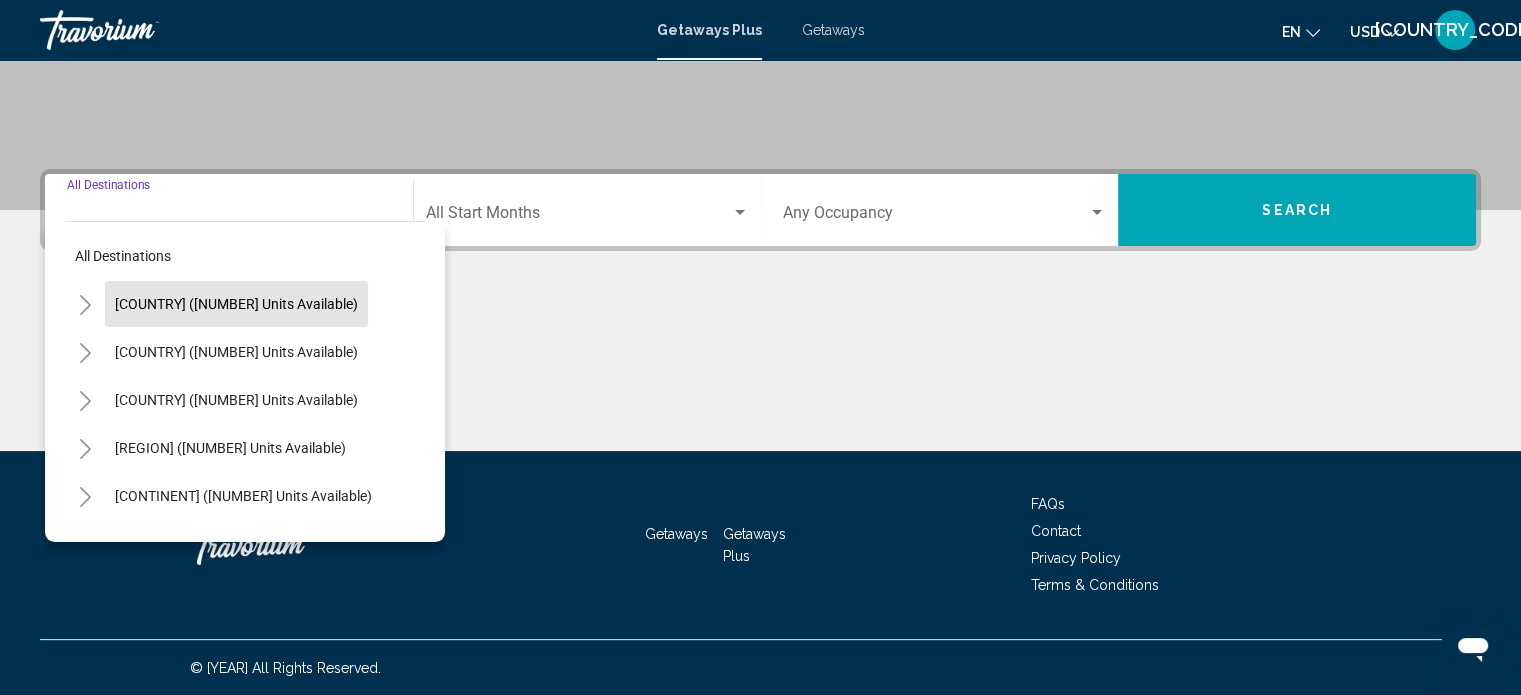 click on "[COUNTRY] ([NUMBER] units available)" at bounding box center [236, 304] 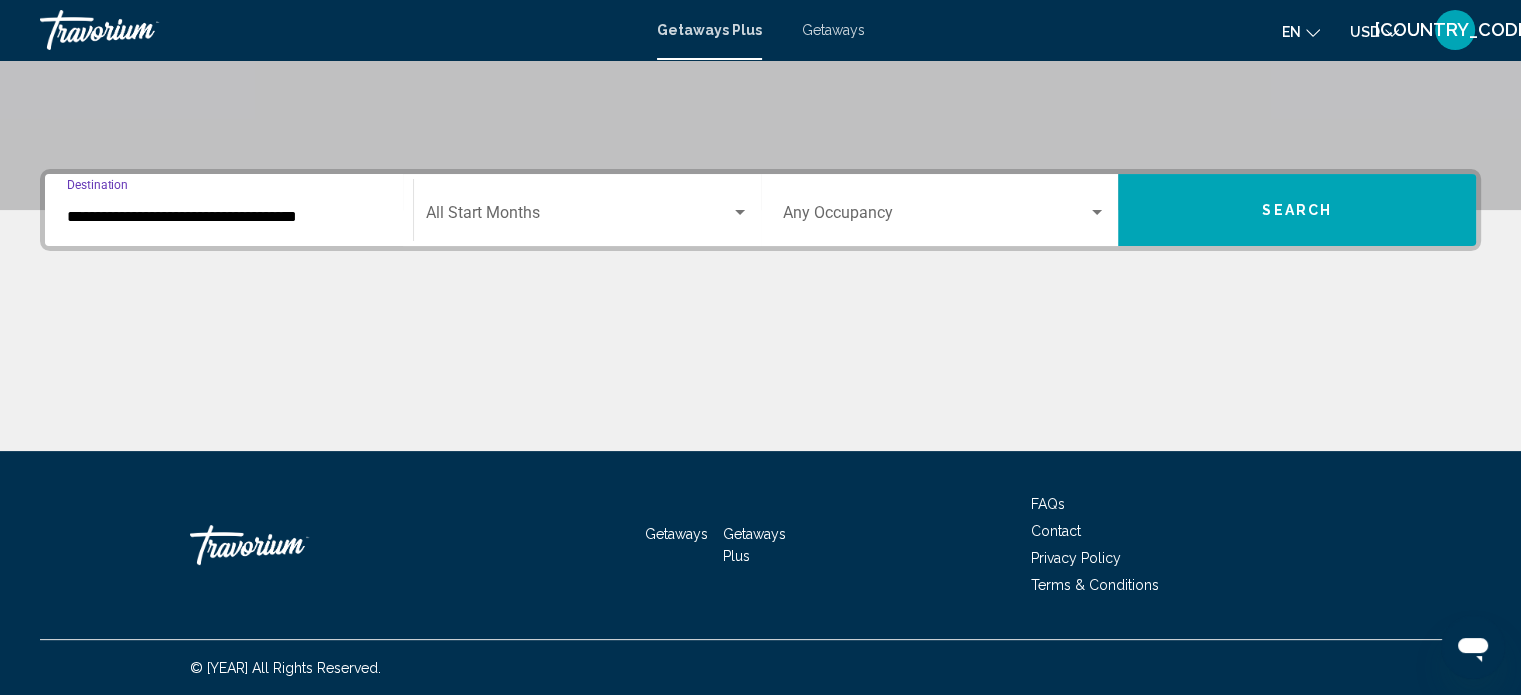 click on "Start Month All Start Months" at bounding box center [587, 210] 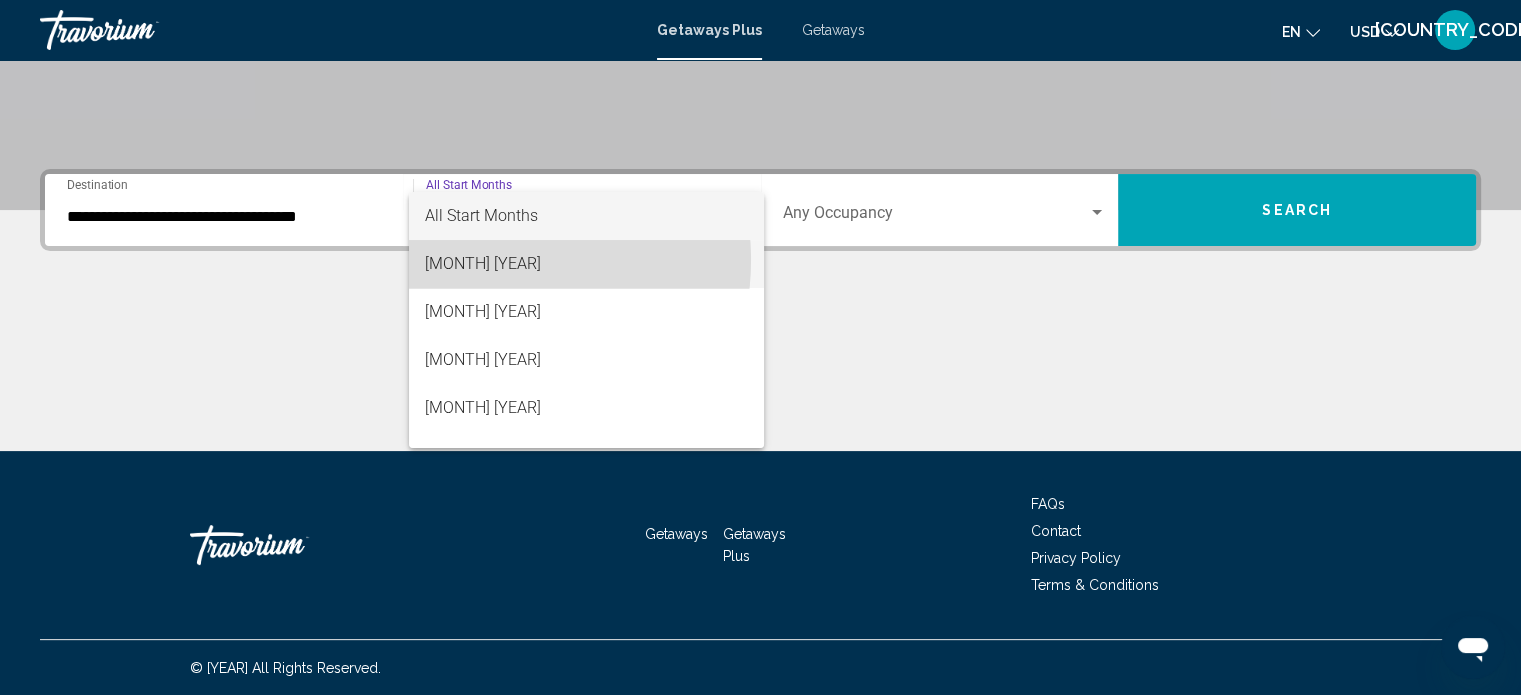 click on "[MONTH] [YEAR]" at bounding box center (586, 264) 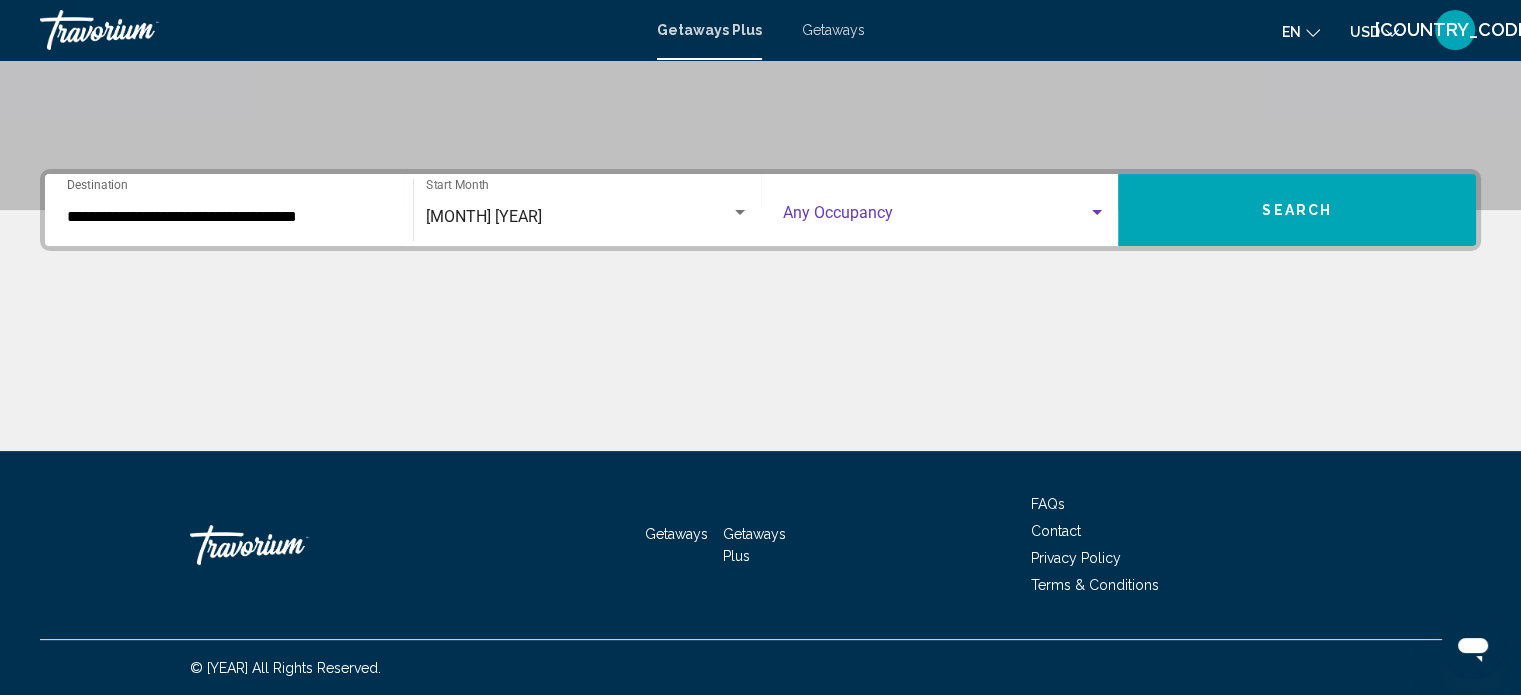 click at bounding box center (1097, 213) 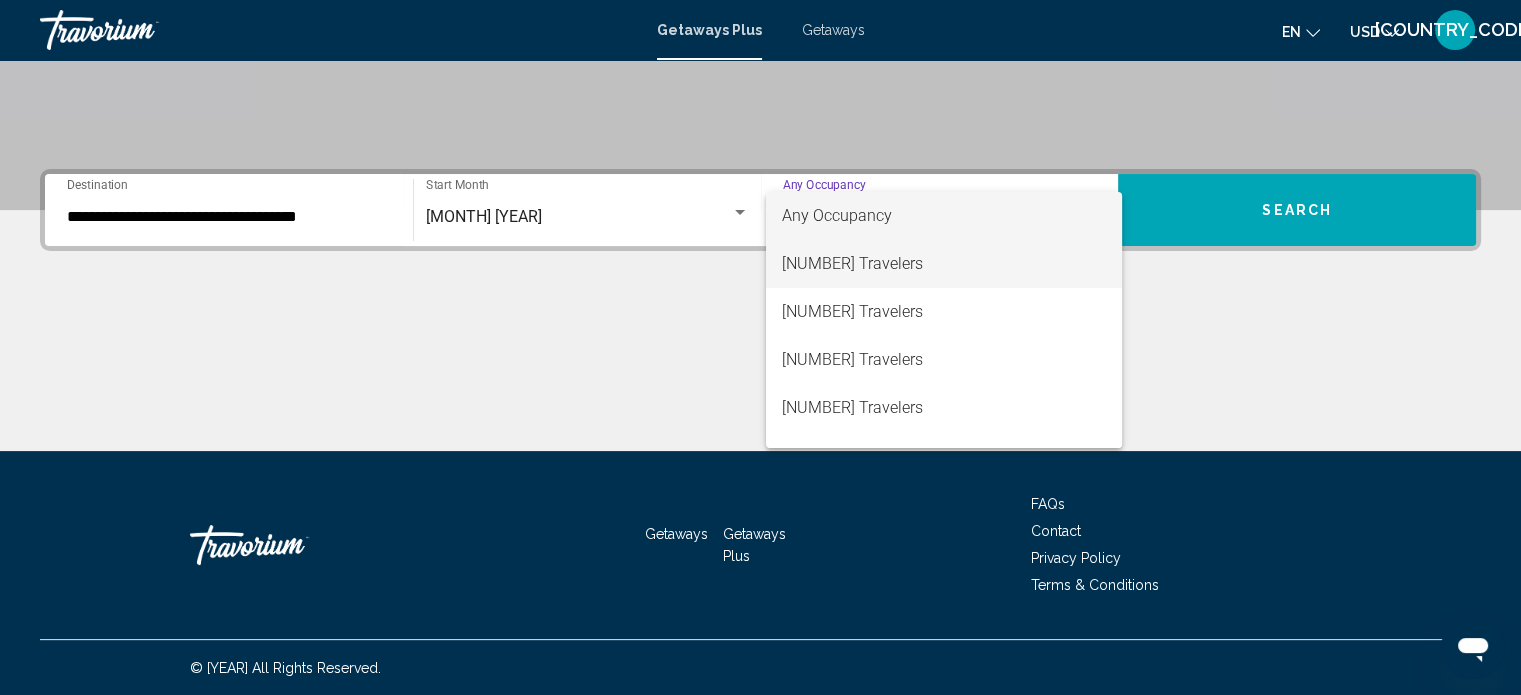 click on "[NUMBER] Travelers" at bounding box center (944, 264) 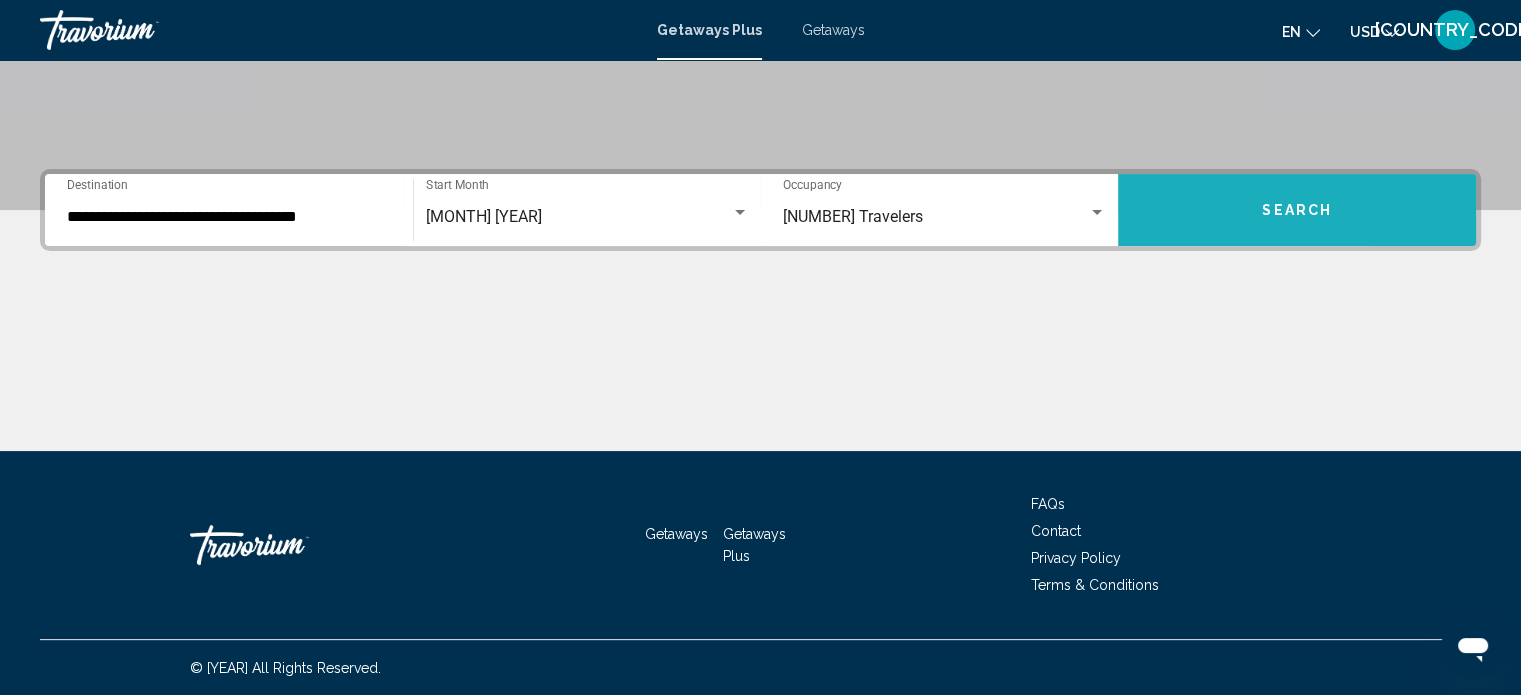 click on "Search" at bounding box center [1297, 210] 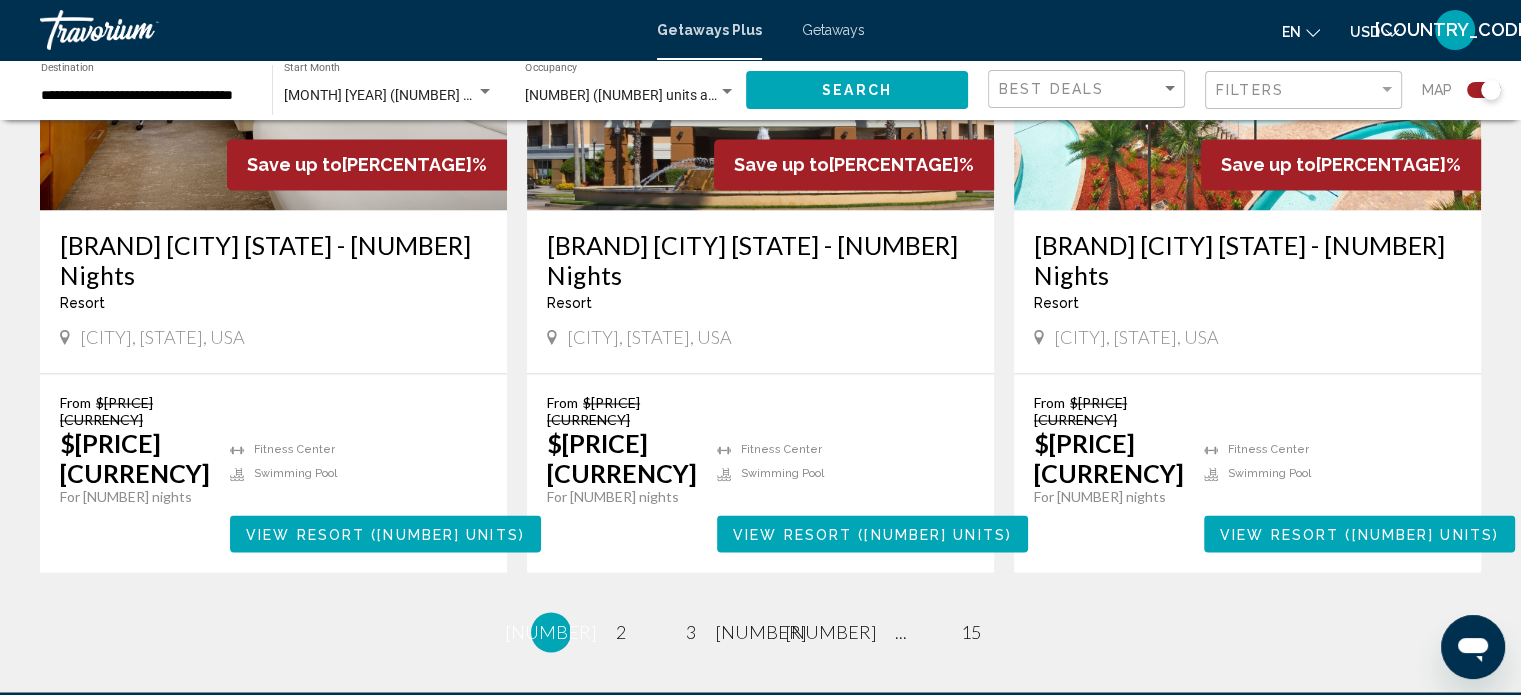 scroll, scrollTop: 3051, scrollLeft: 0, axis: vertical 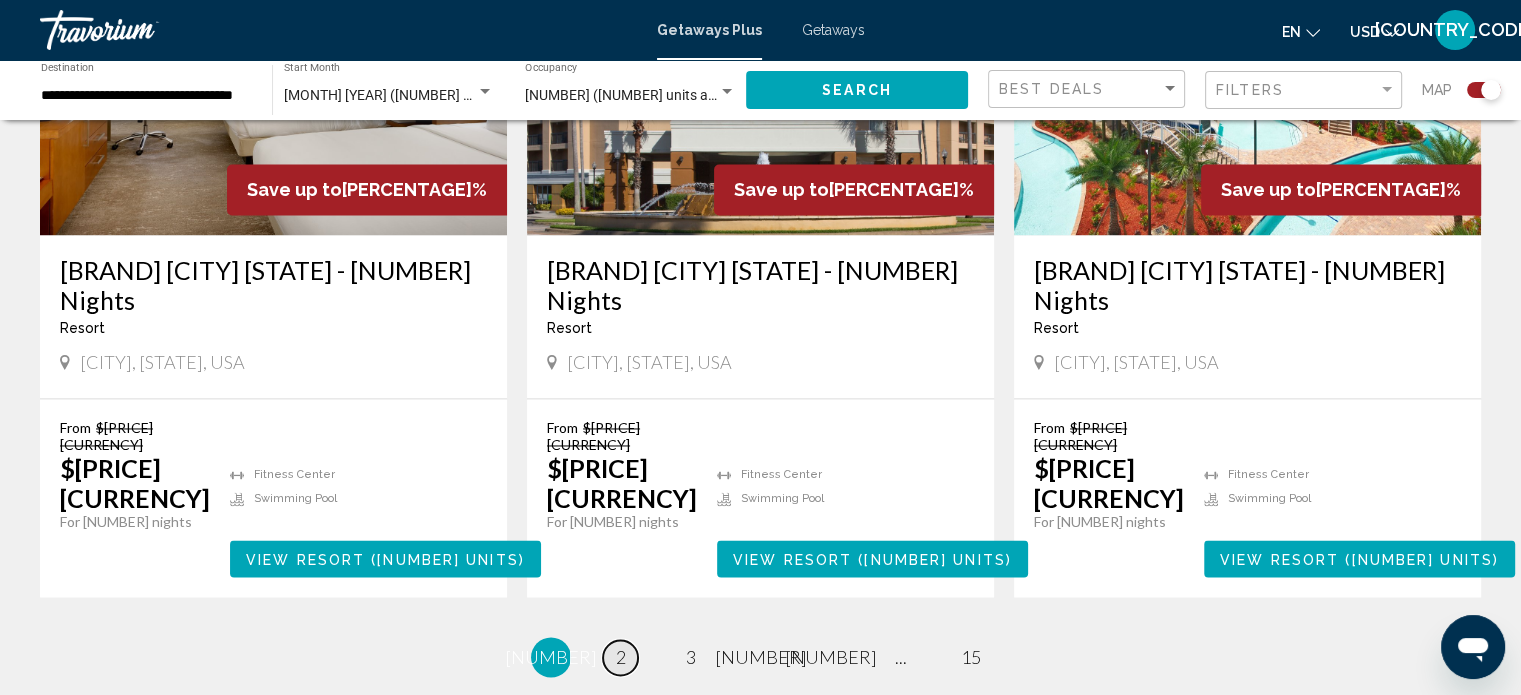 click on "page [NUMBER]" at bounding box center (620, 657) 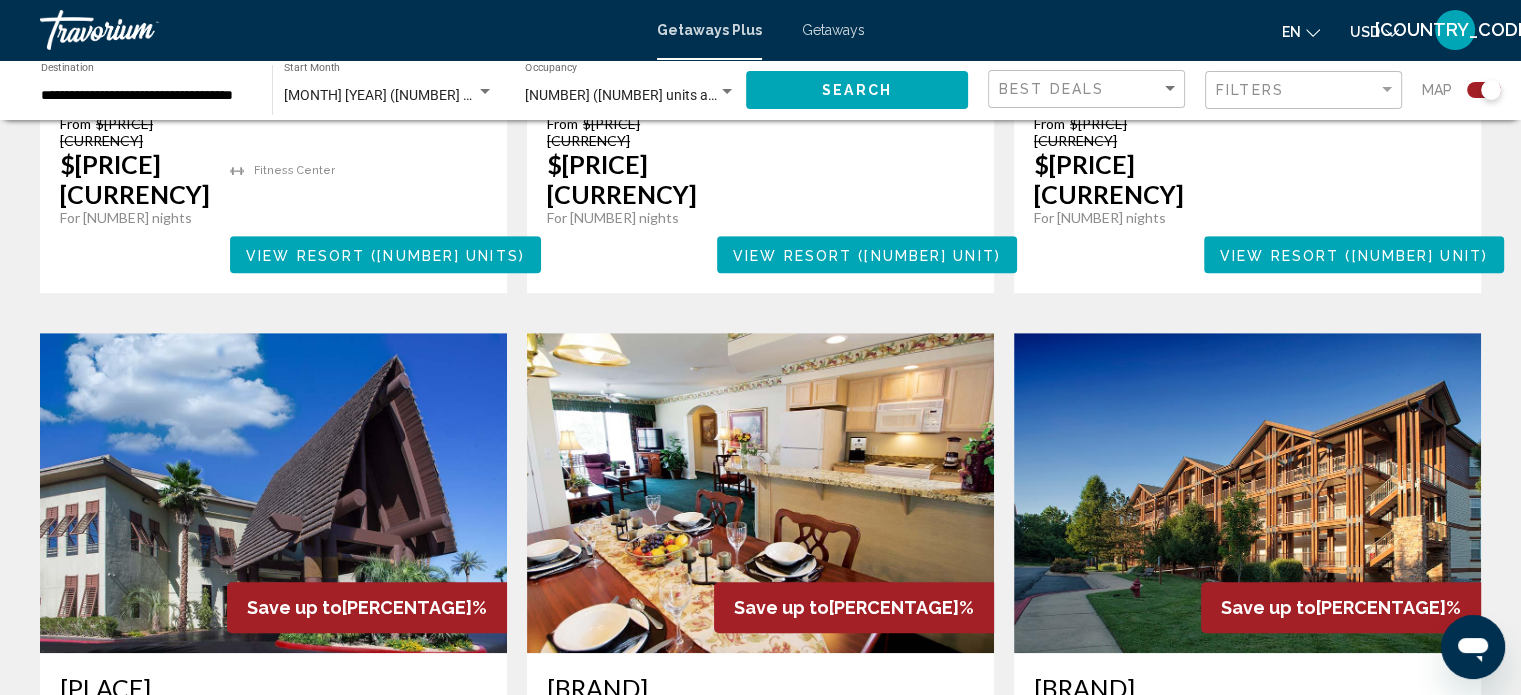 scroll, scrollTop: 1300, scrollLeft: 0, axis: vertical 